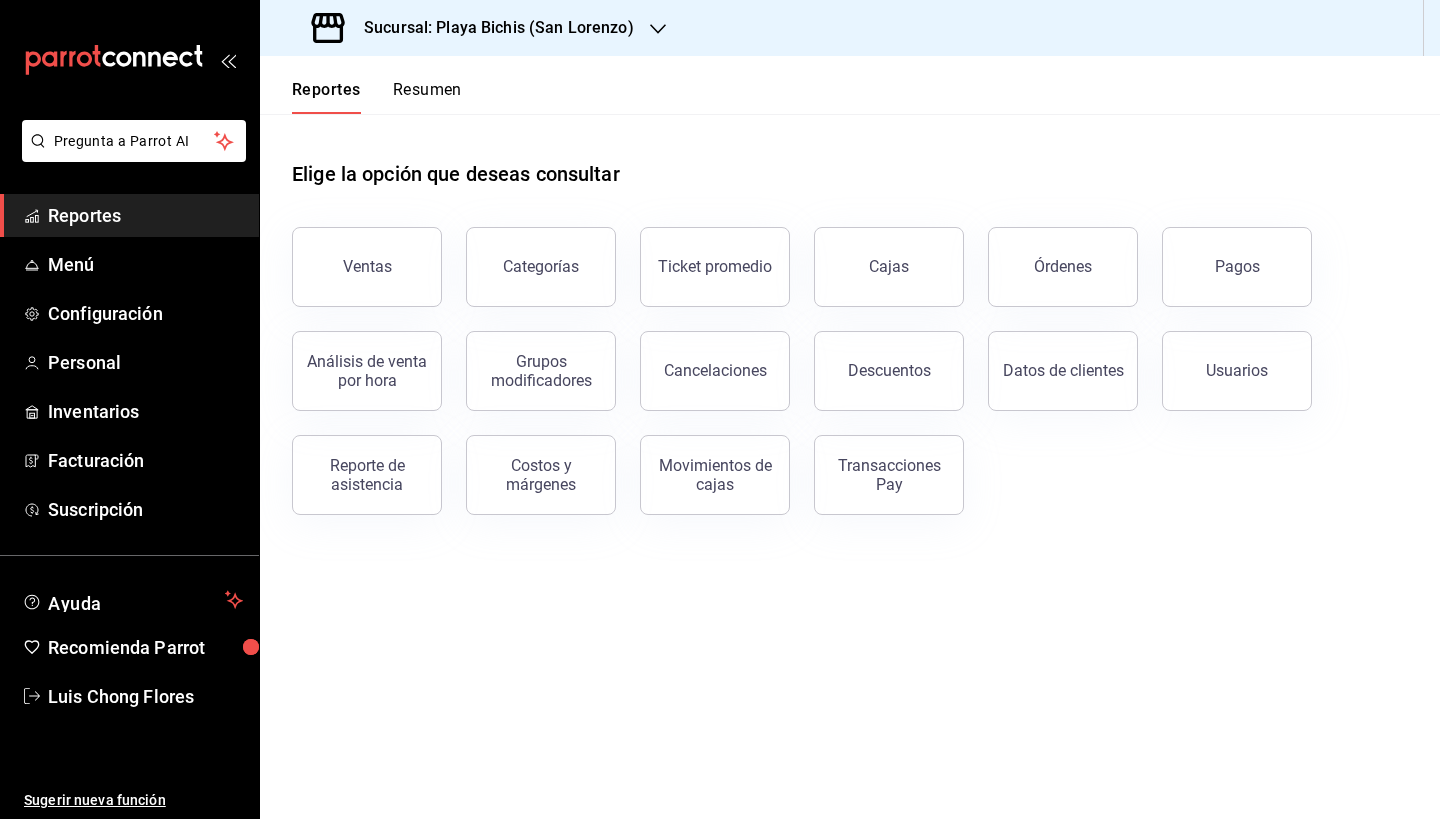 click on "Resumen" at bounding box center [427, 97] 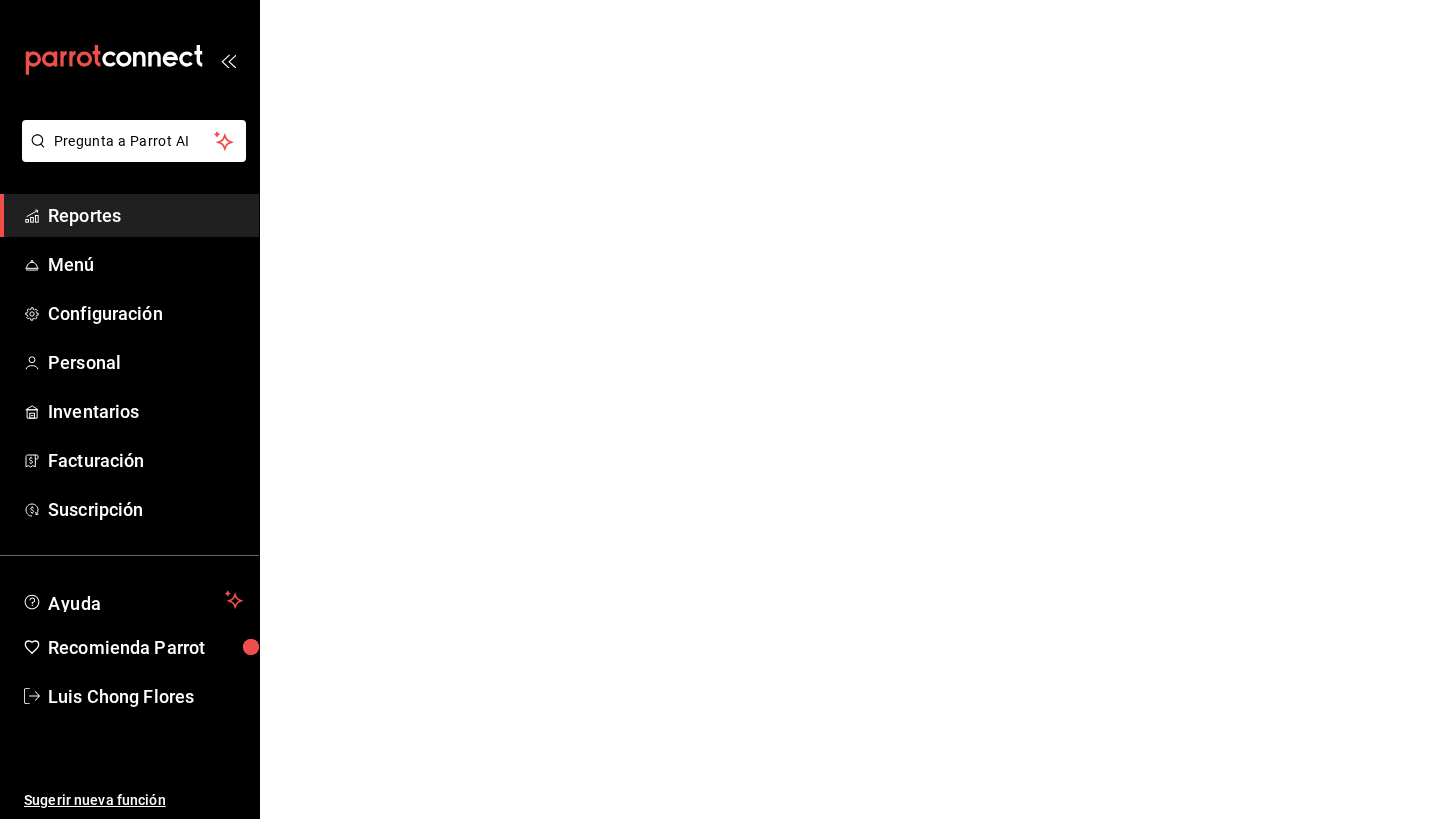 click on "Pregunta a Parrot AI Reportes   Menú   Configuración   Personal   Inventarios   Facturación   Suscripción   Ayuda Recomienda Parrot   Luis Chong Flores   Sugerir nueva función   Pregunta a Parrot AI Reportes   Menú   Configuración   Personal   Inventarios   Facturación   Suscripción   Ayuda Recomienda Parrot   Luis Chong Flores   Sugerir nueva función   GANA 1 MES GRATIS EN TU SUSCRIPCIÓN AQUÍ ¿Recuerdas cómo empezó tu restaurante?
Hoy puedes ayudar a un colega a tener el mismo cambio que tú viviste.
Recomienda Parrot directamente desde tu Portal Administrador.
Es fácil y rápido.
🎁 Por cada restaurante que se una, ganas 1 mes gratis. Visitar centro de ayuda (81) 2046 6363 soporte@parrotsoftware.io Visitar centro de ayuda (81) 2046 6363 soporte@parrotsoftware.io" at bounding box center (720, 0) 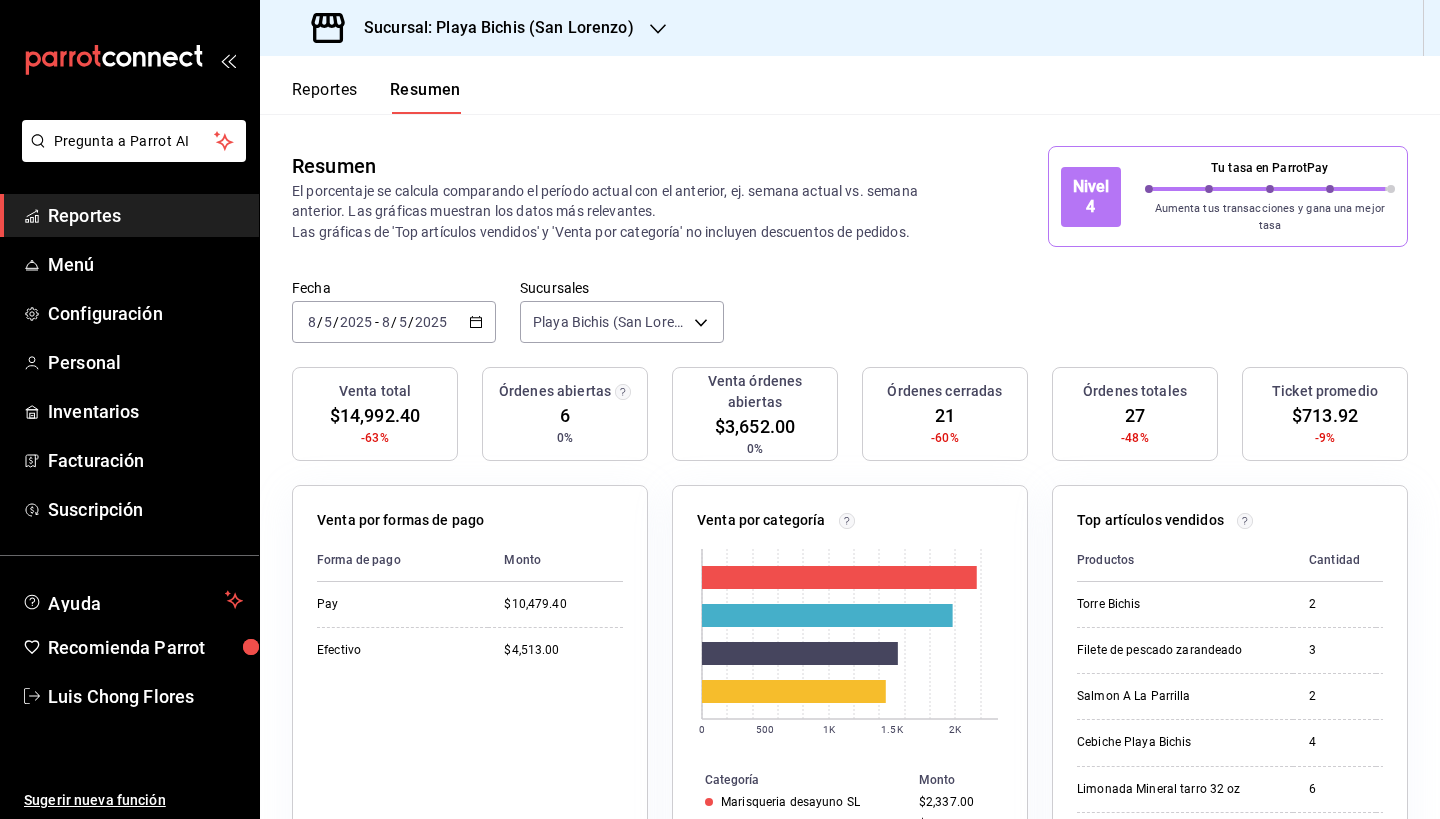 click 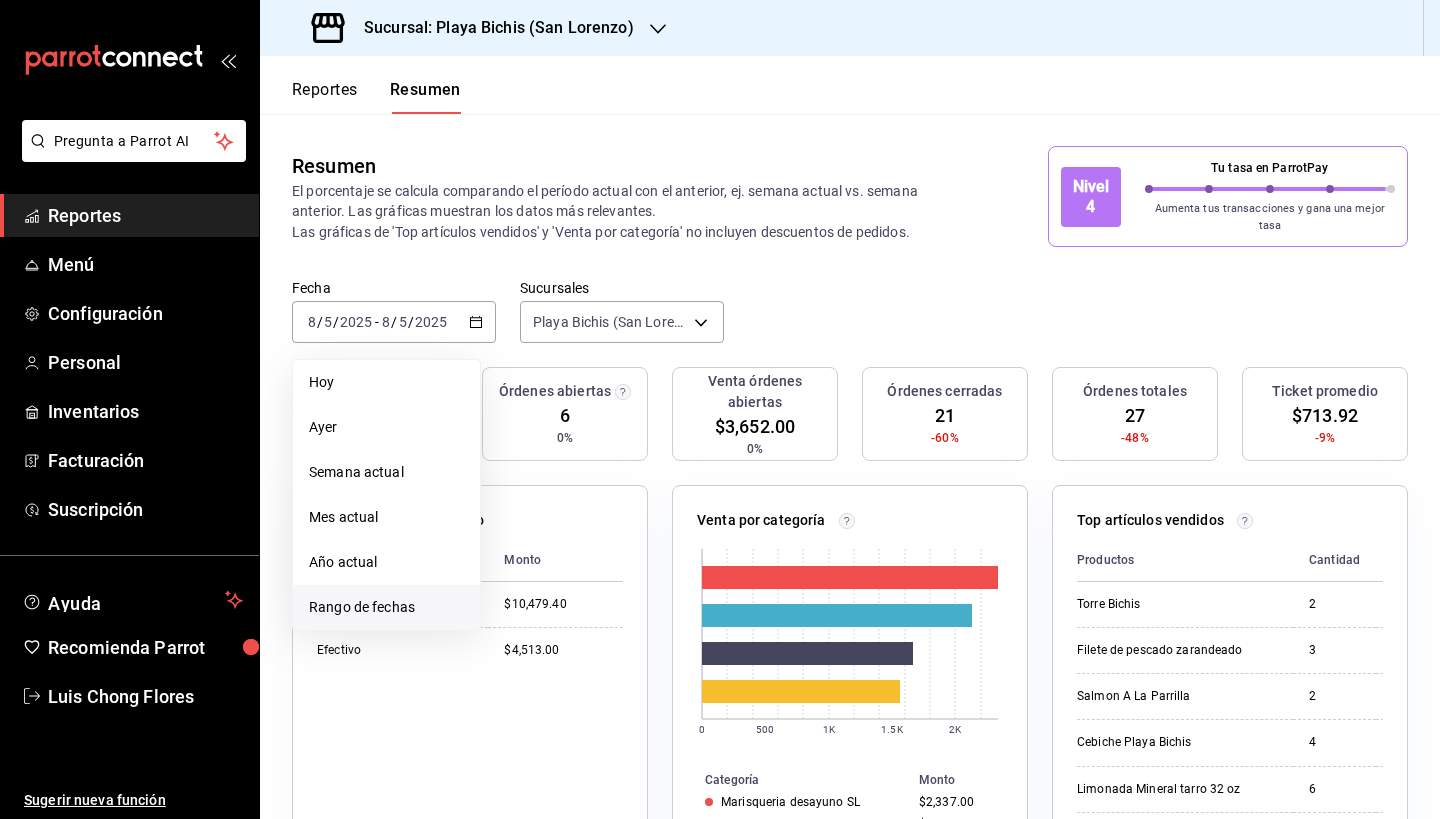 click on "Rango de fechas" at bounding box center (386, 607) 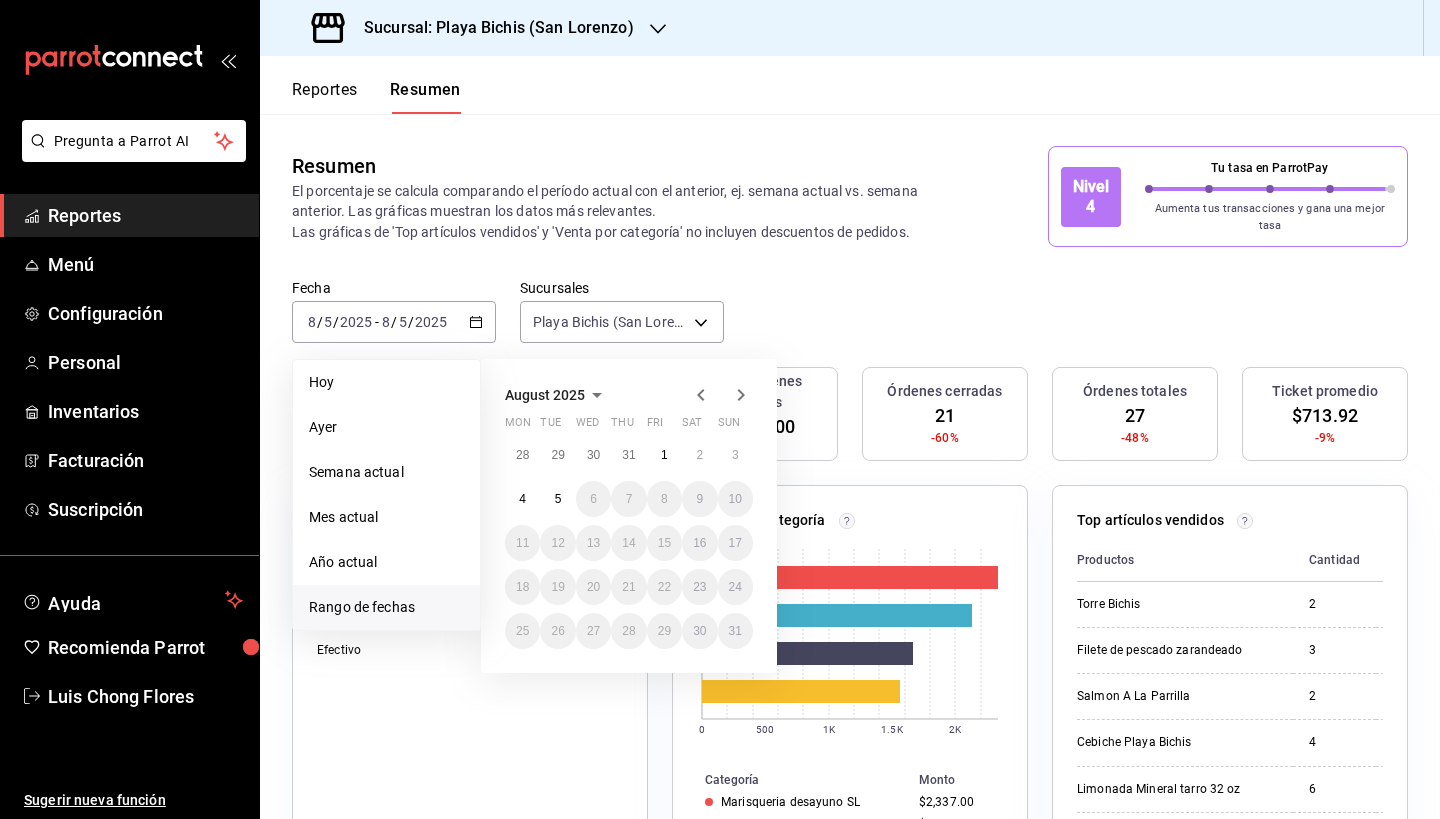 click 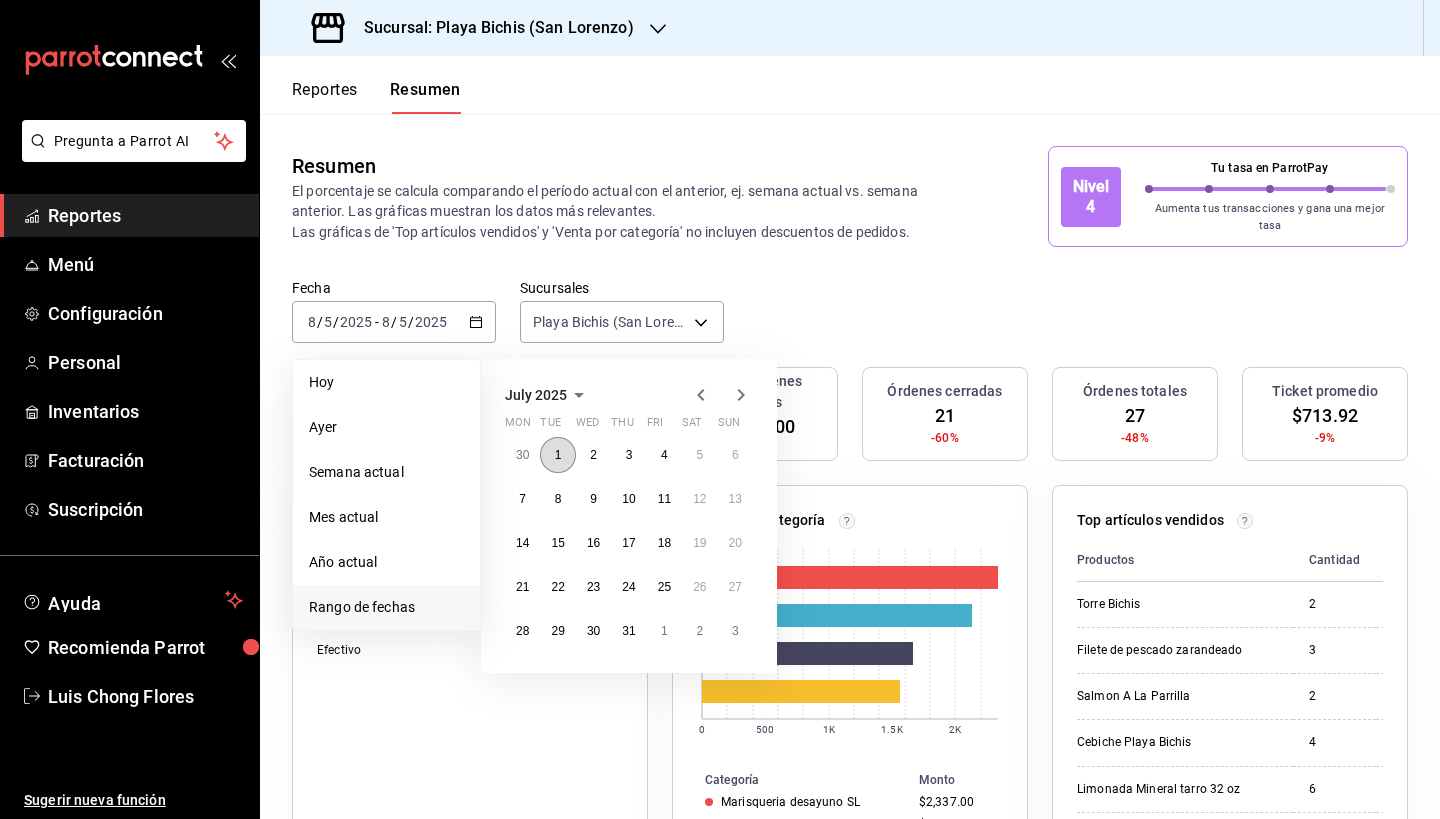 click on "1" at bounding box center (558, 455) 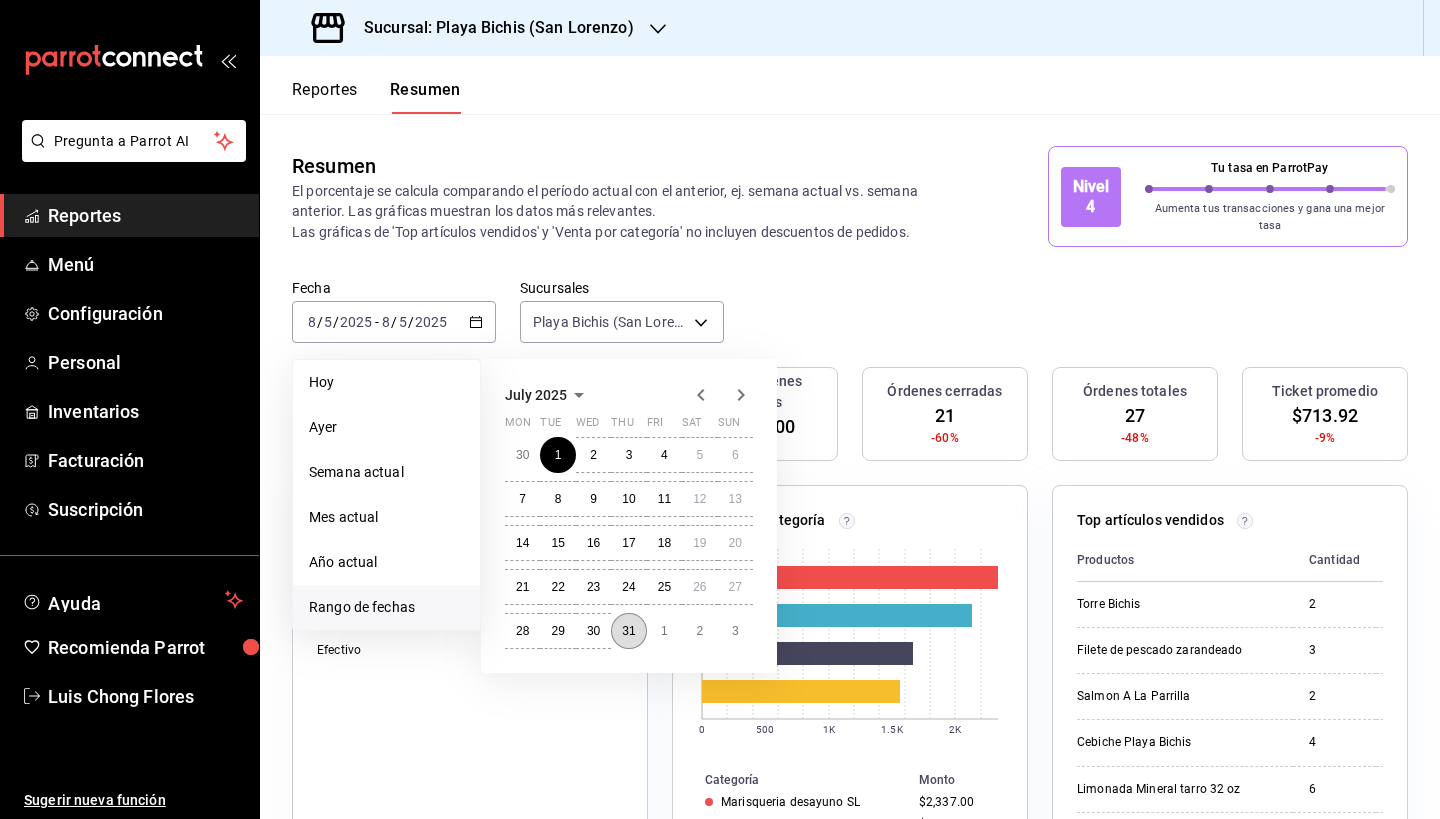 click on "31" at bounding box center [628, 631] 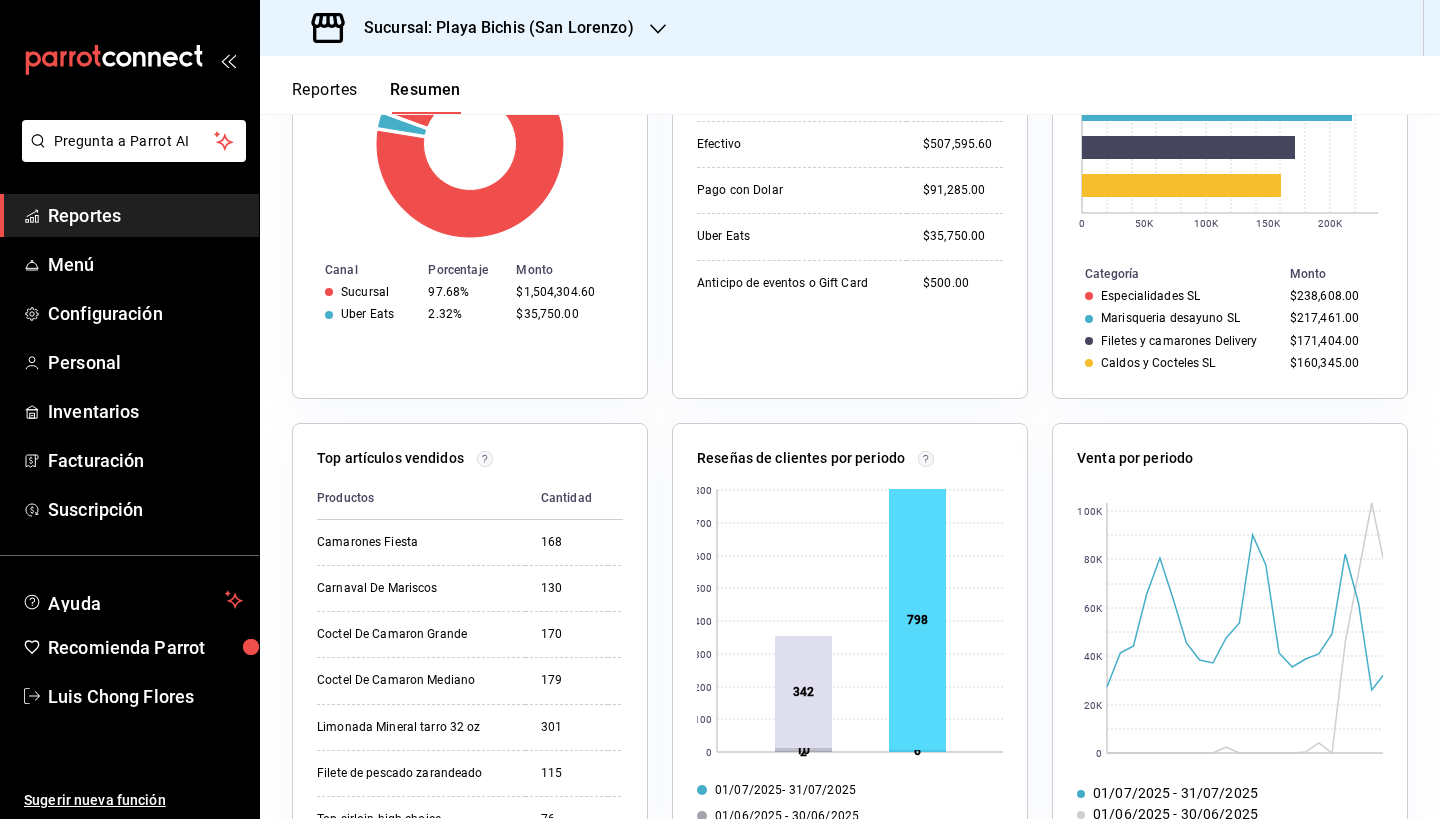 scroll, scrollTop: 511, scrollLeft: 0, axis: vertical 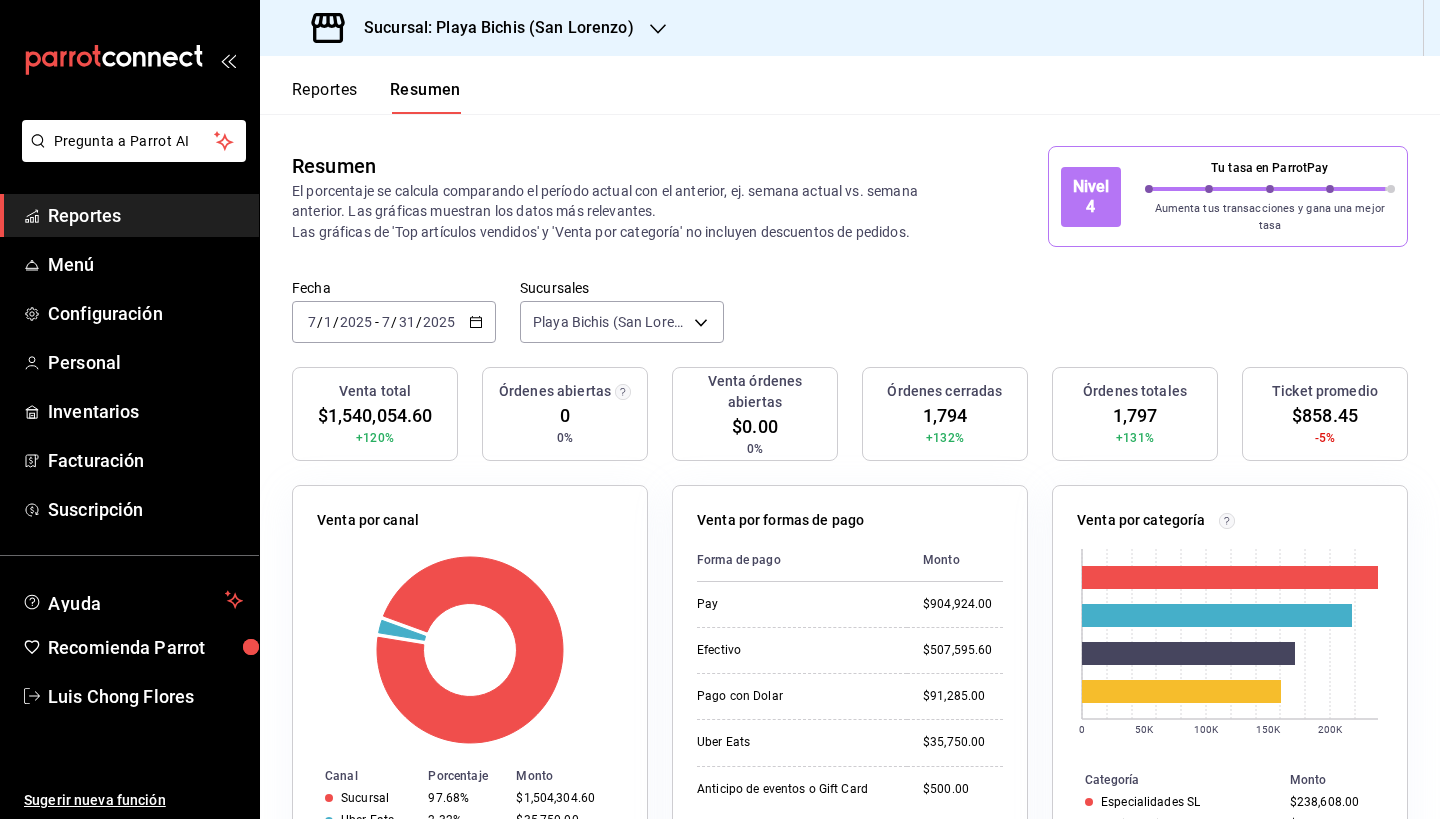 click on "Reportes" at bounding box center [325, 97] 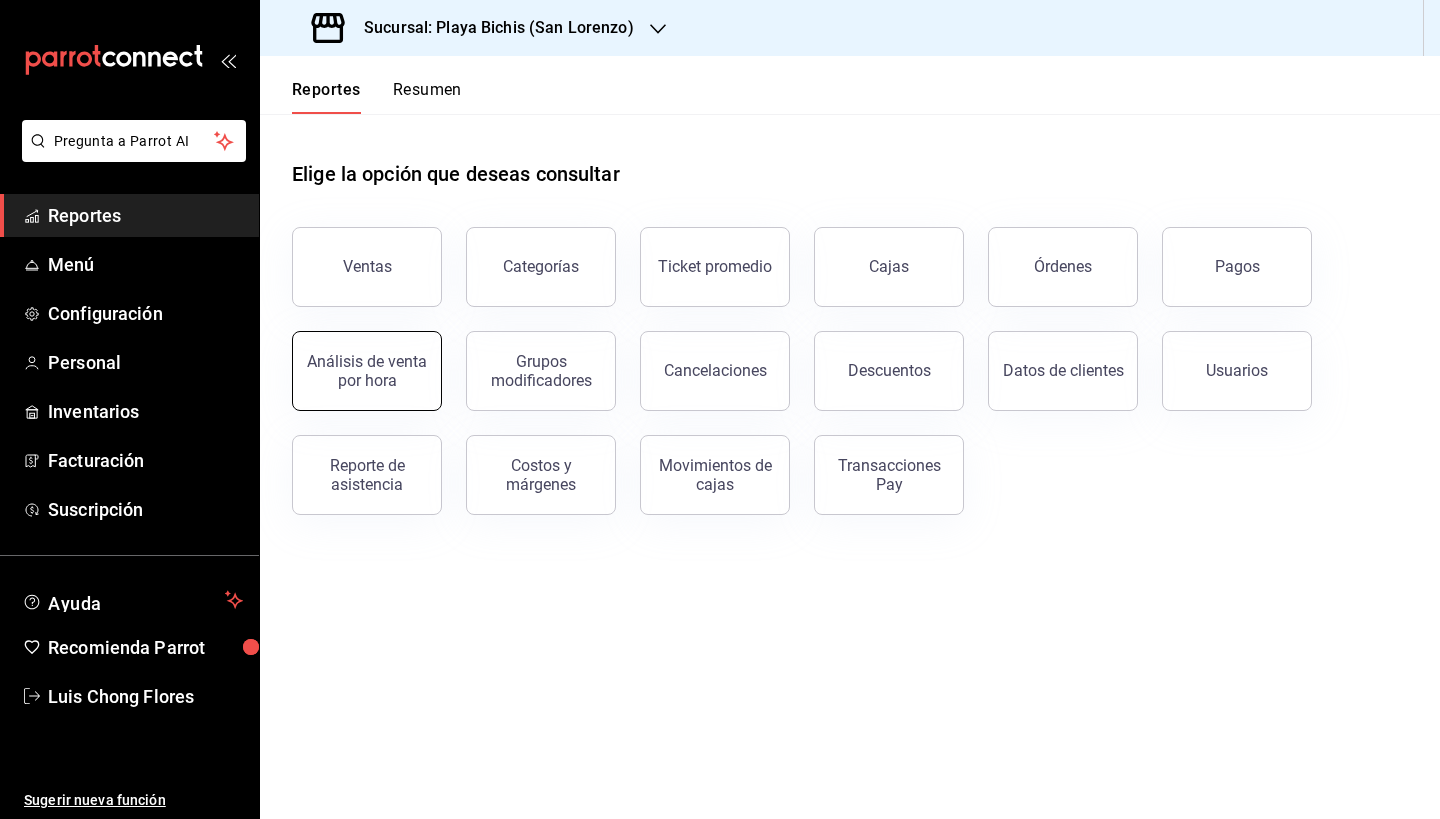 click on "Análisis de venta por hora" at bounding box center [367, 371] 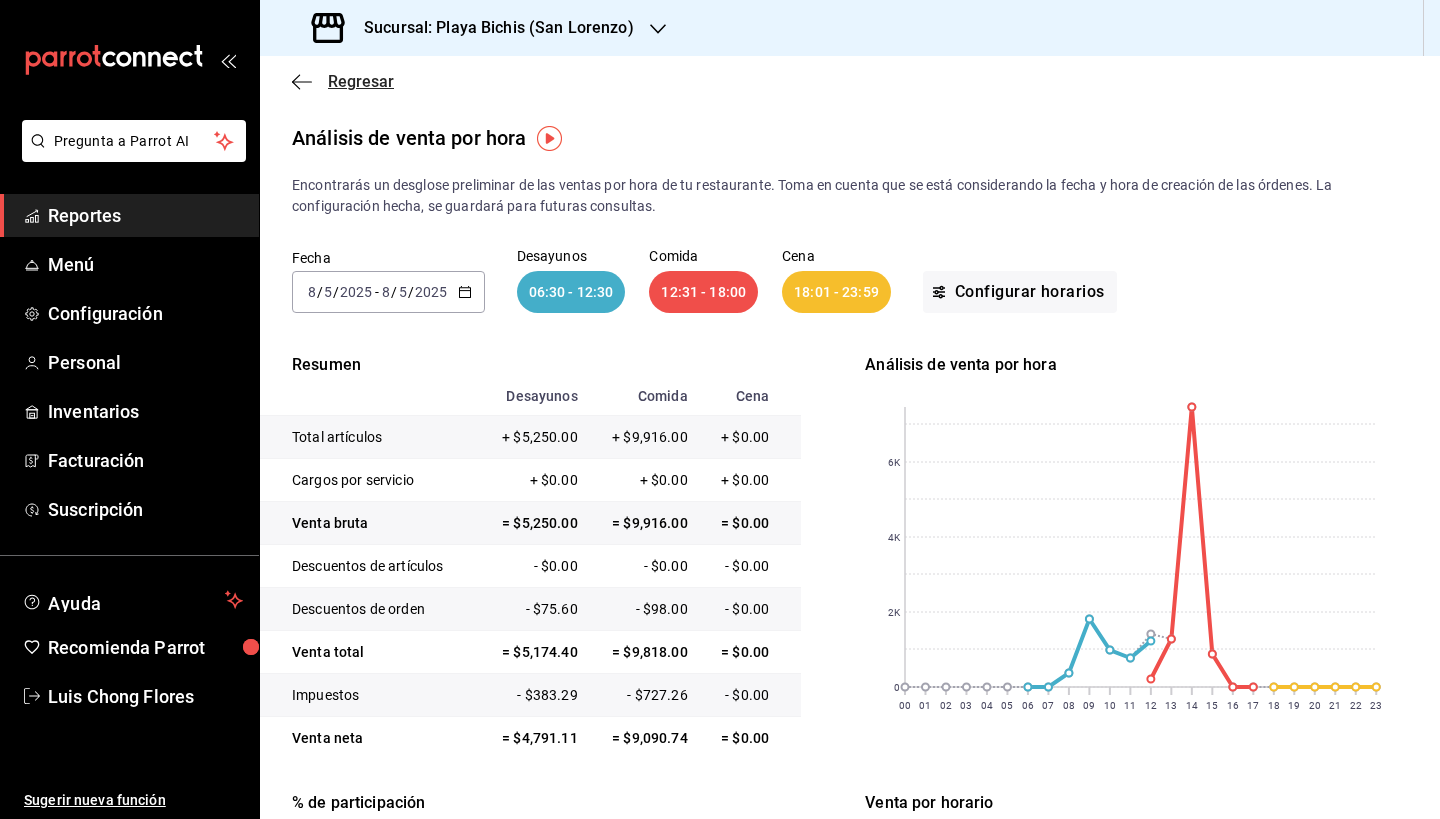 click 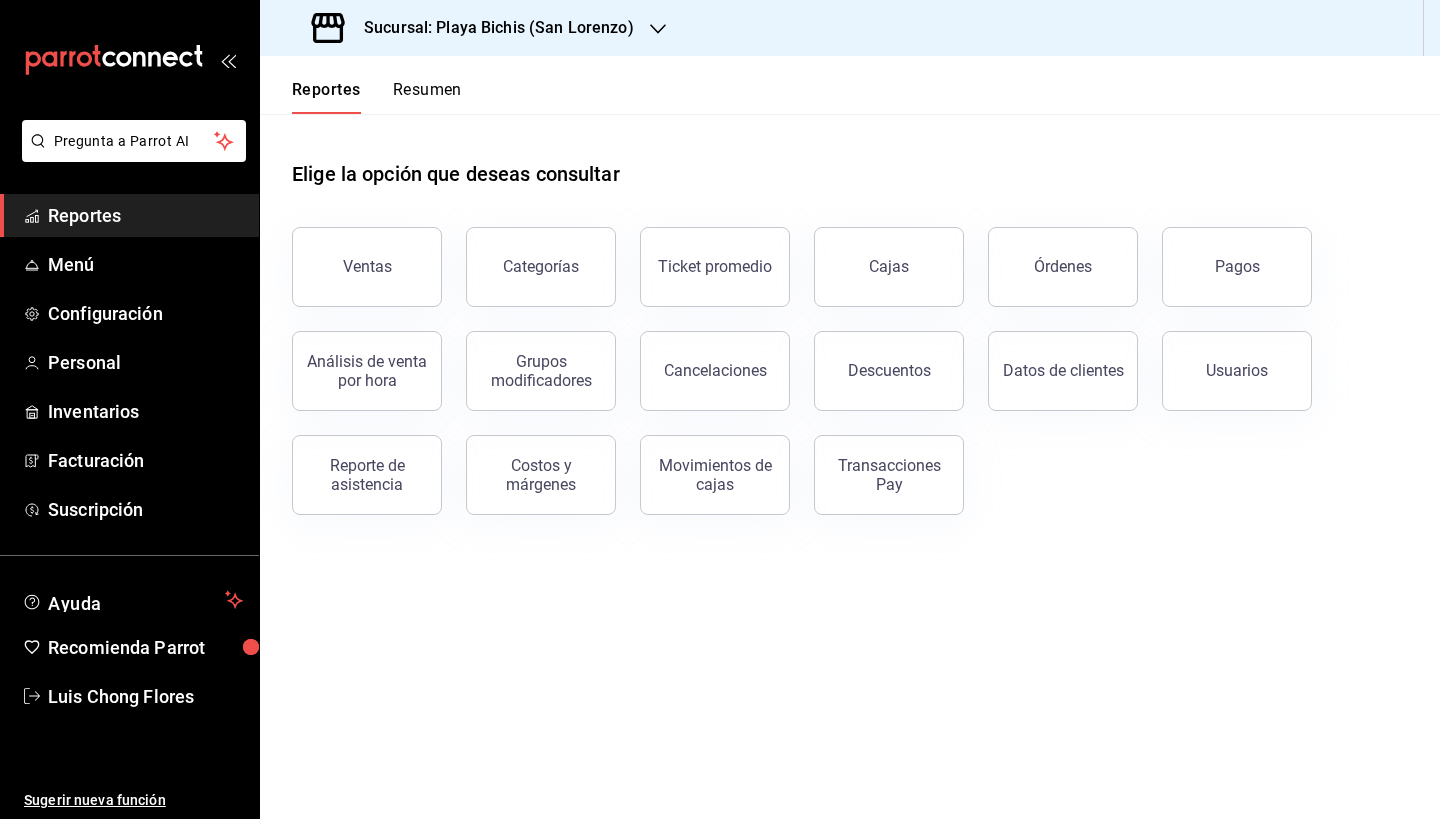 click on "Resumen" at bounding box center (427, 97) 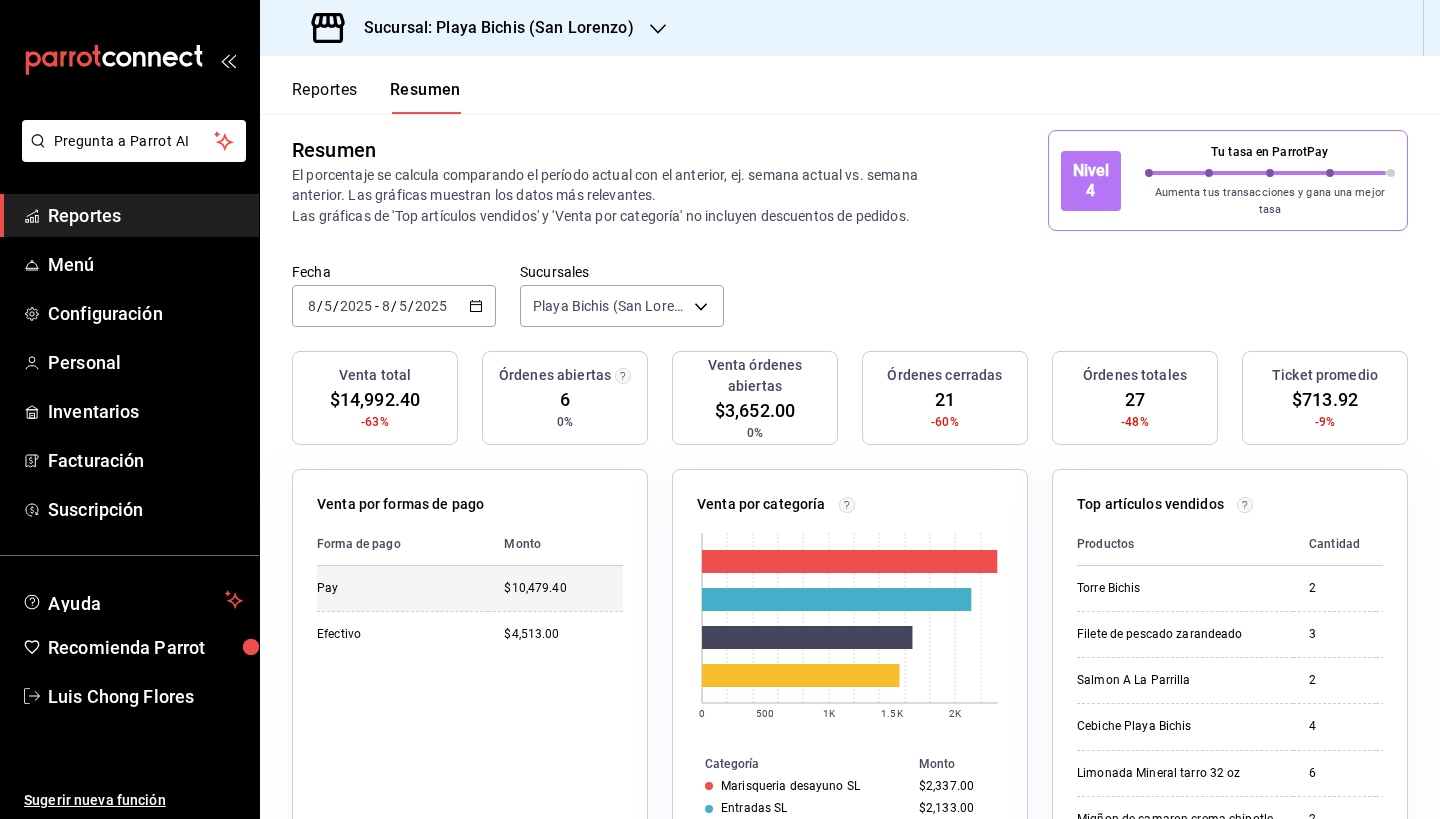 scroll, scrollTop: 17, scrollLeft: 0, axis: vertical 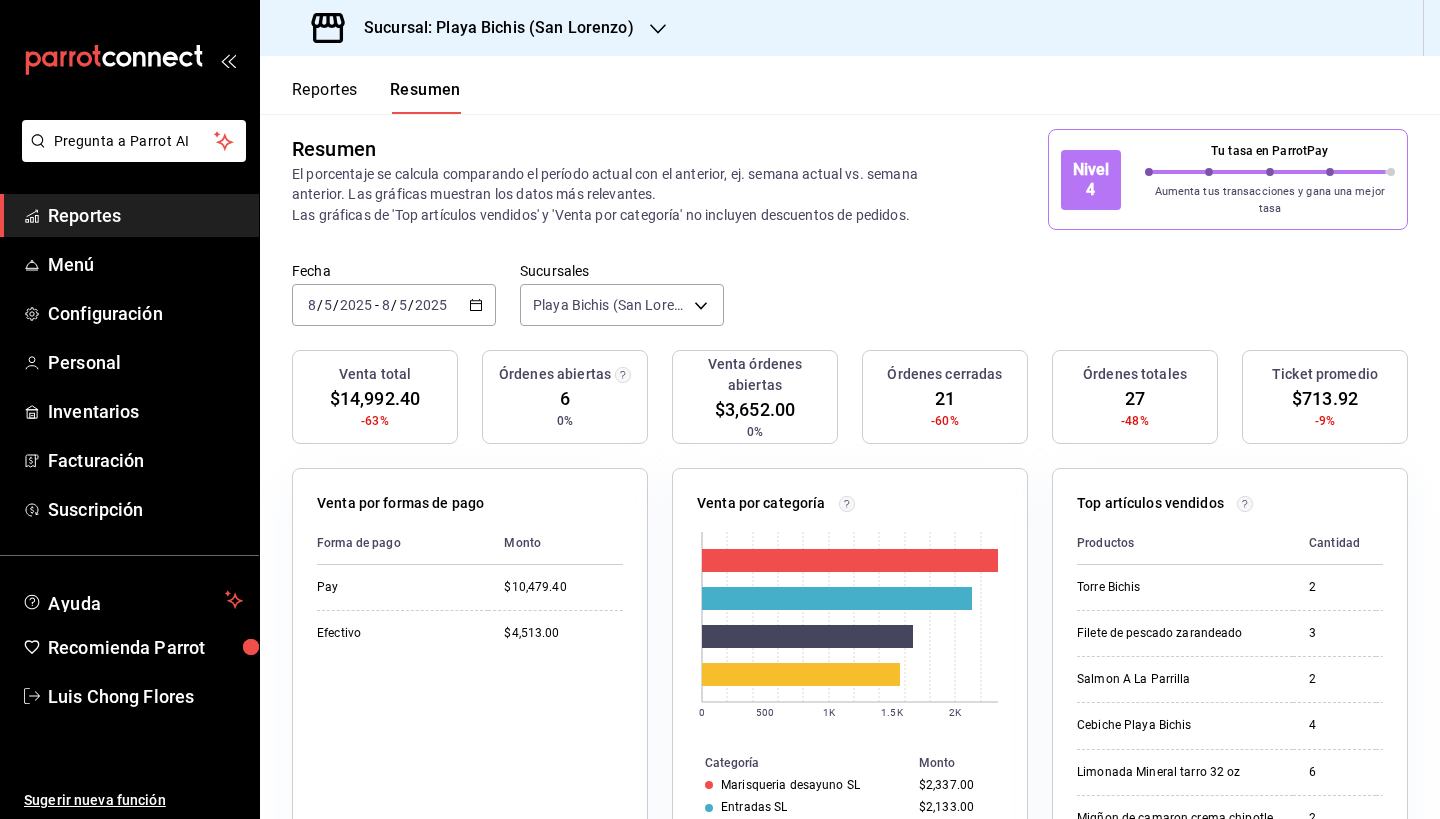 click on "2025-08-05 8 / 5 / 2025 - 2025-08-05 8 / 5 / 2025" at bounding box center [394, 305] 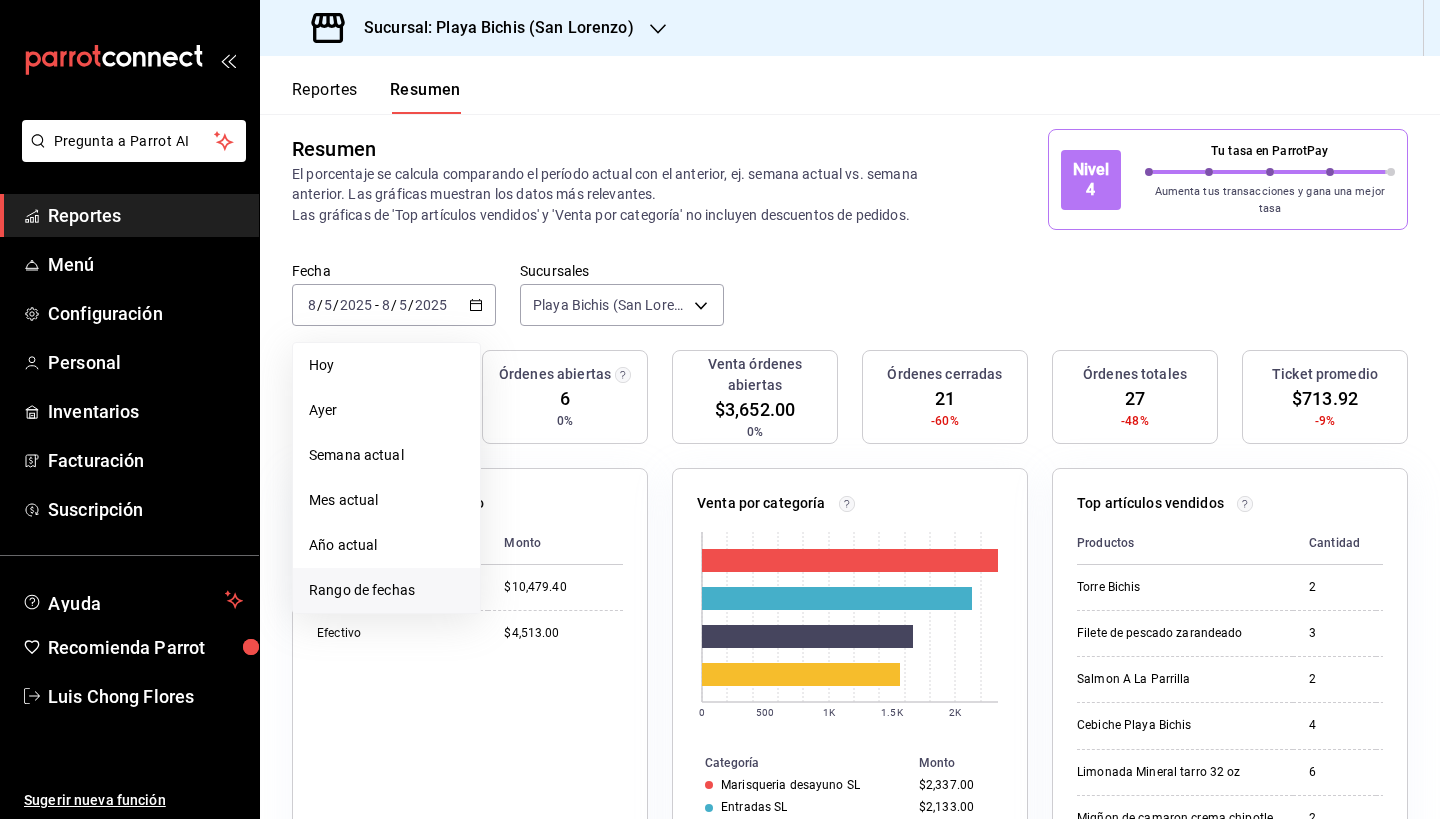 click on "Rango de fechas" at bounding box center (386, 590) 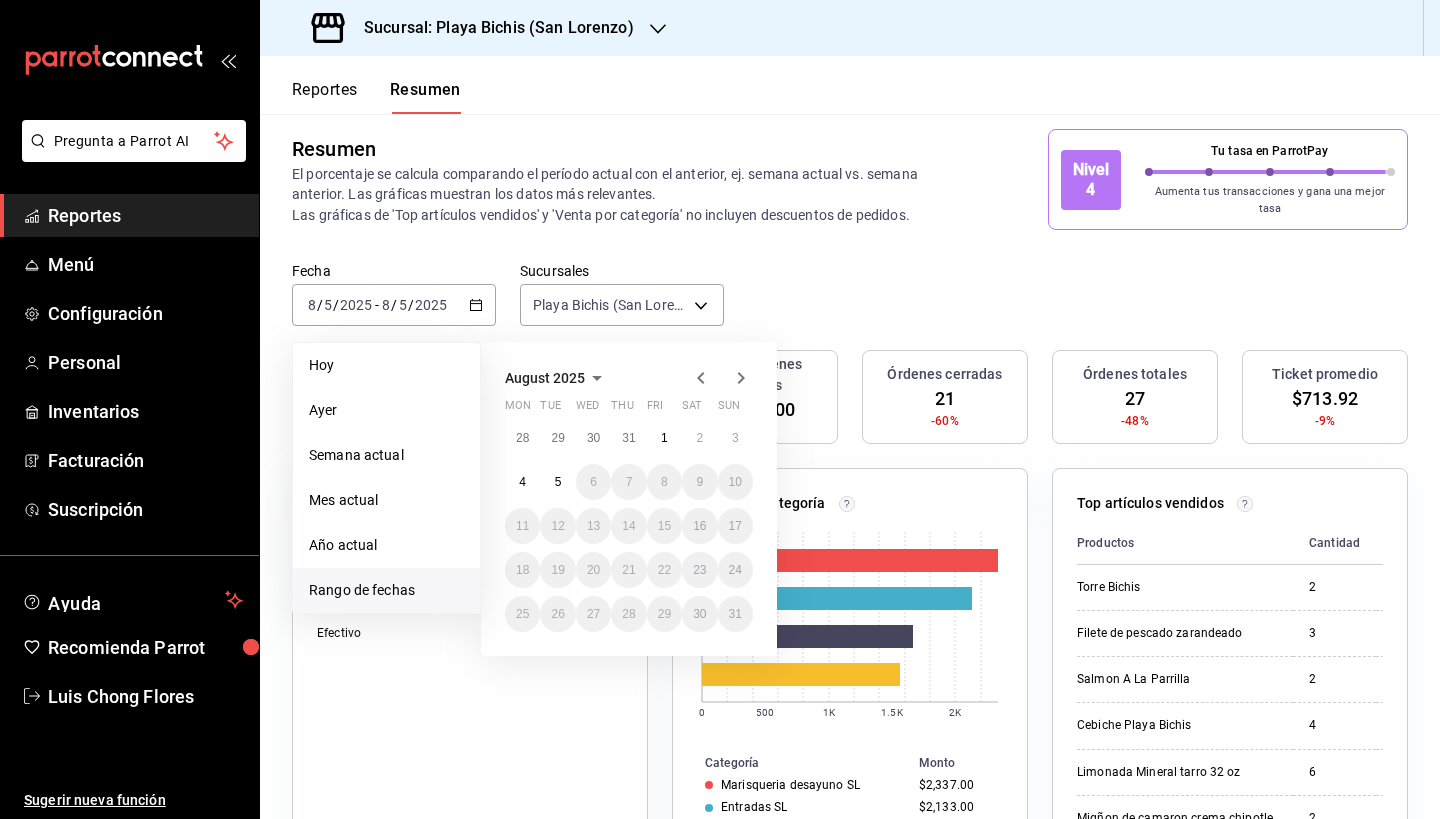click 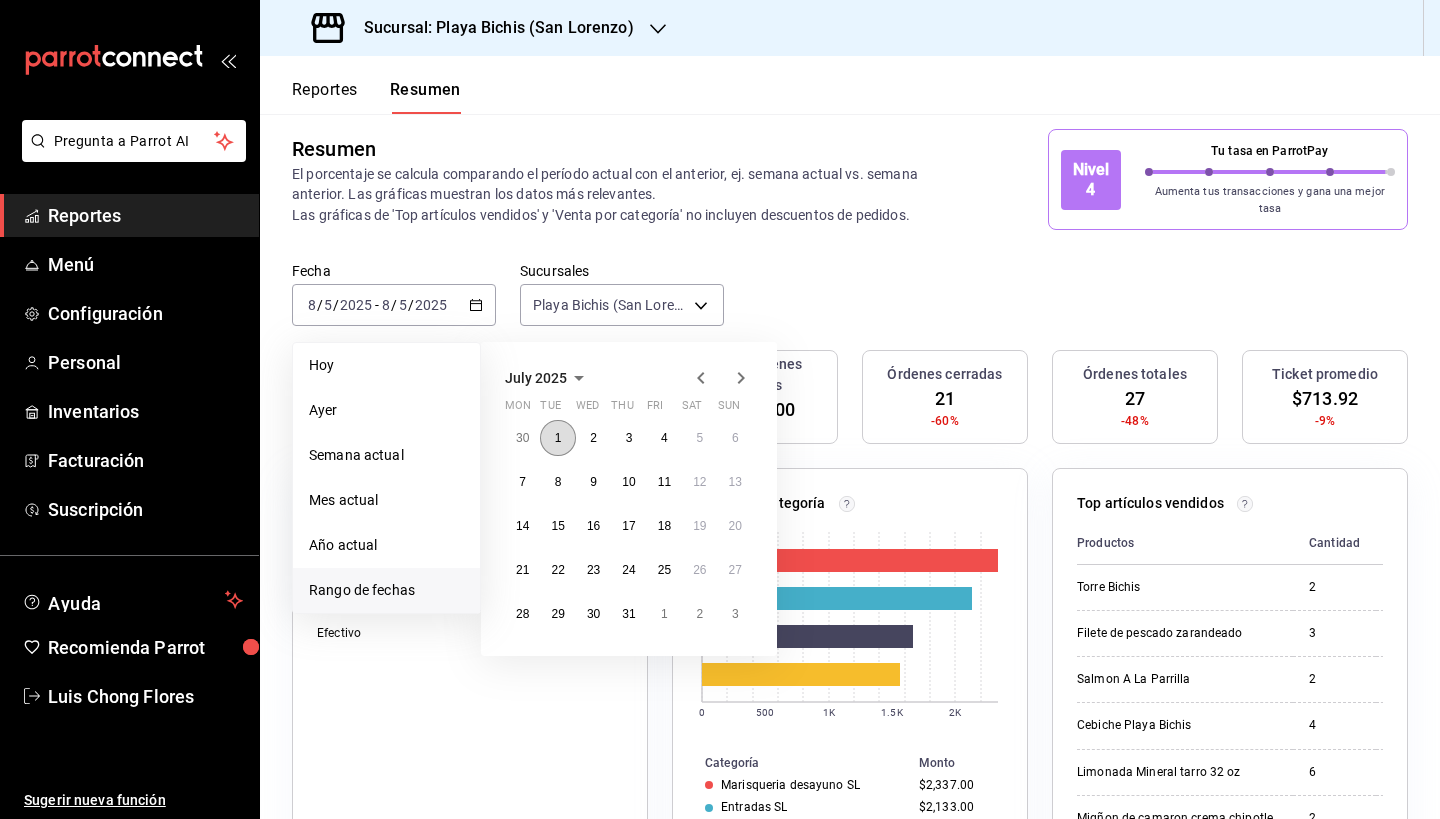 click on "1" at bounding box center (558, 438) 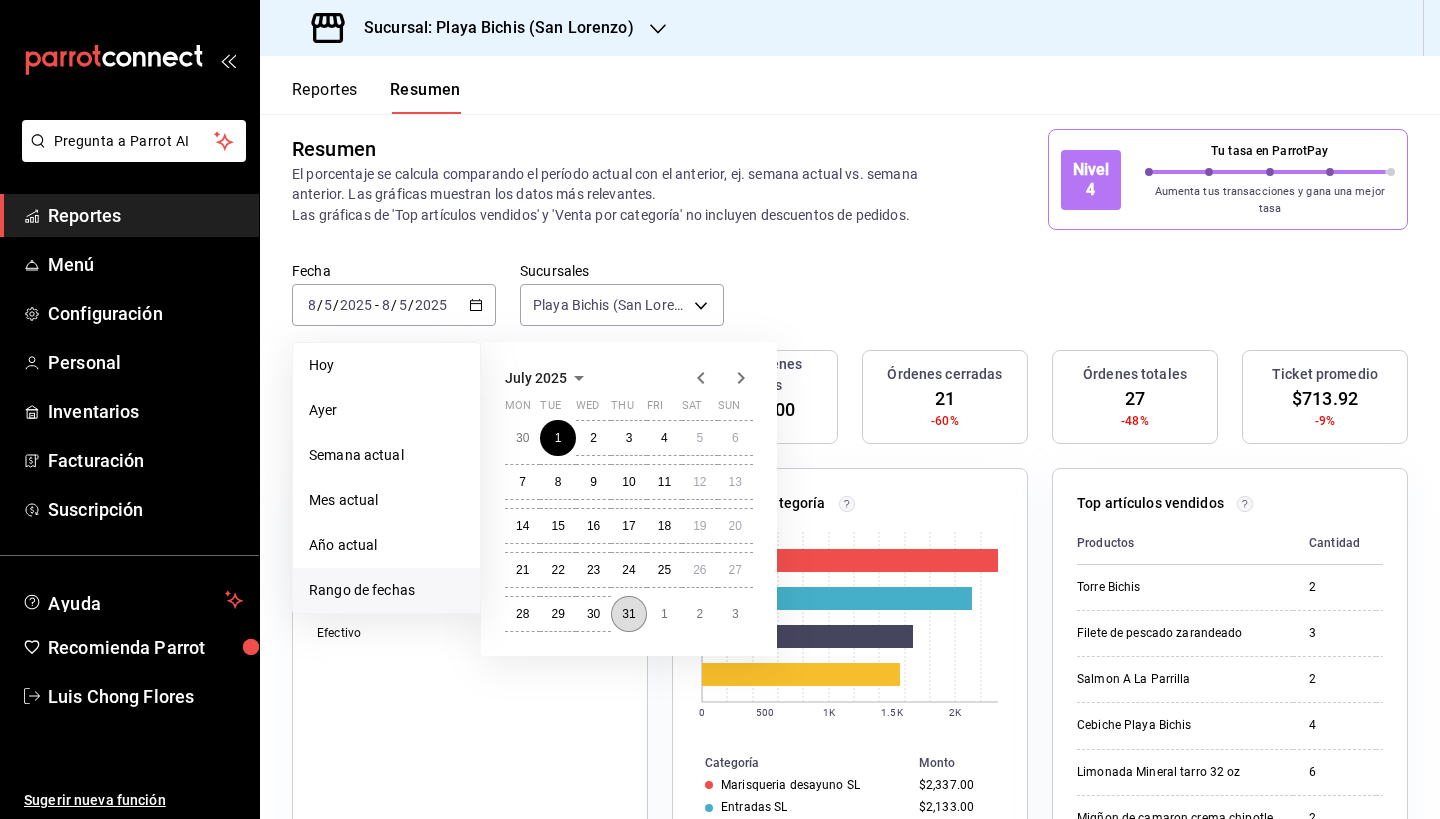 click on "31" at bounding box center [628, 614] 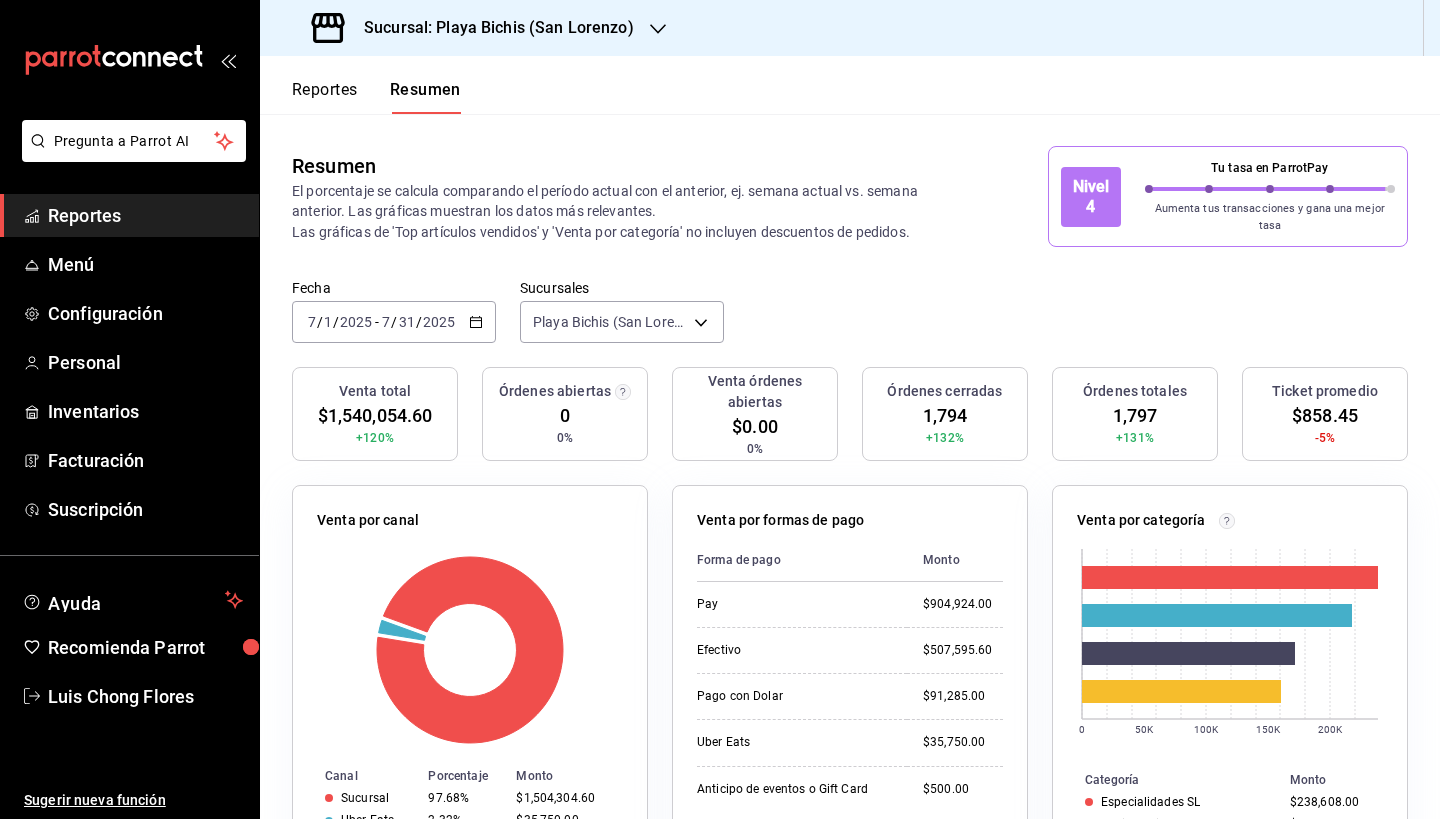 scroll, scrollTop: -1, scrollLeft: 0, axis: vertical 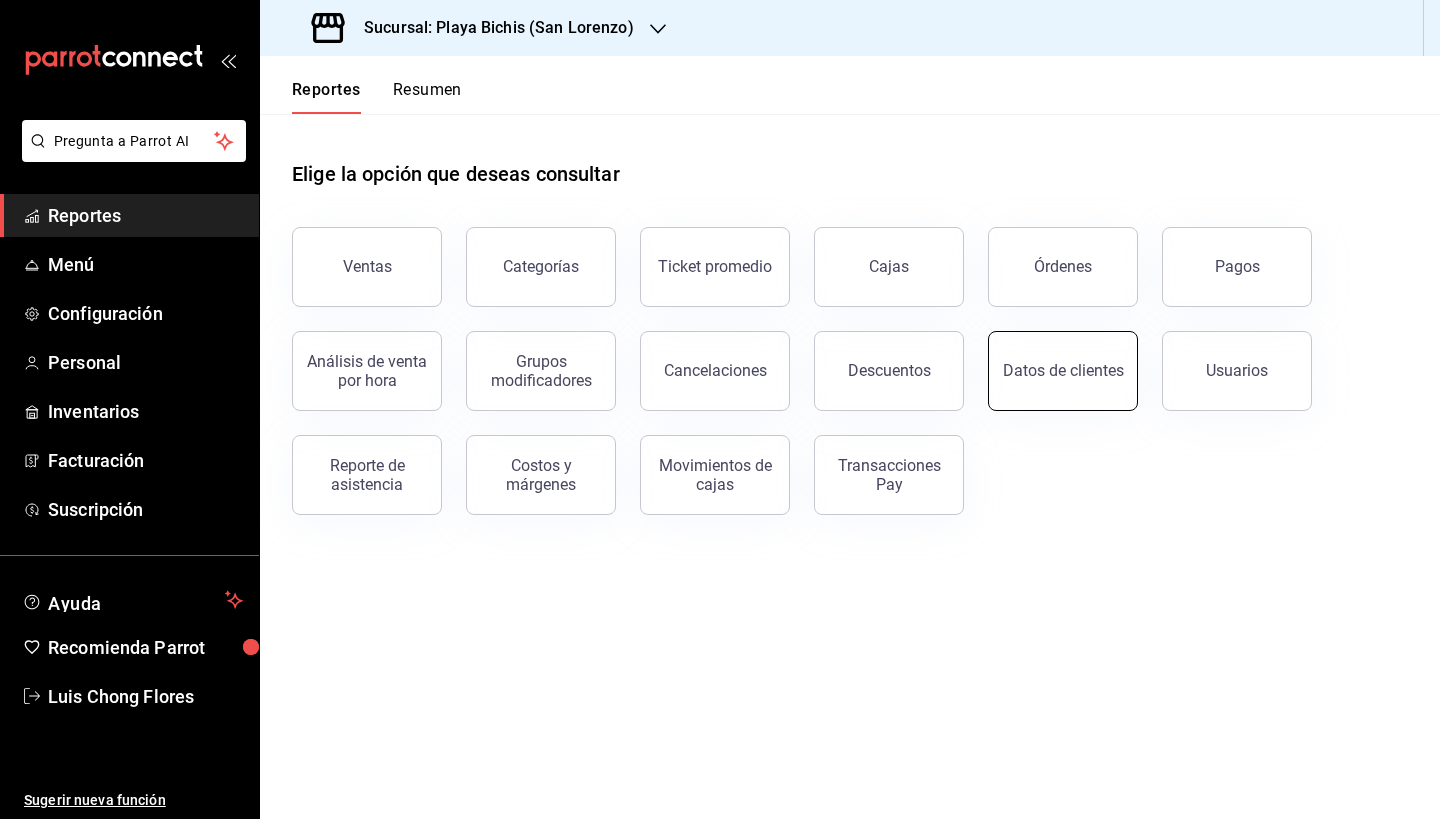 click on "Datos de clientes" at bounding box center [1063, 370] 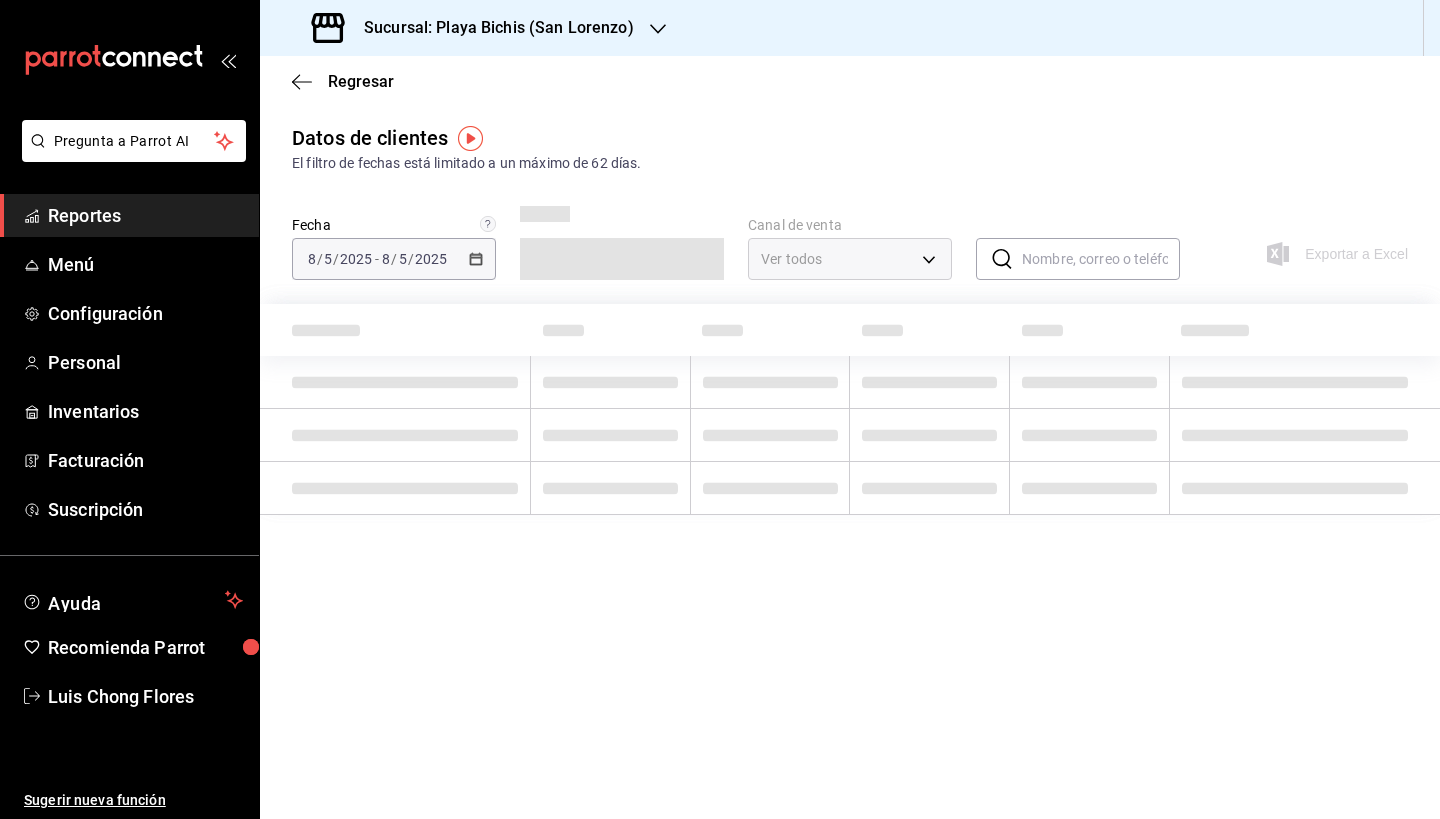 type on "PARROT,DIDI_FOOD,ONLINE" 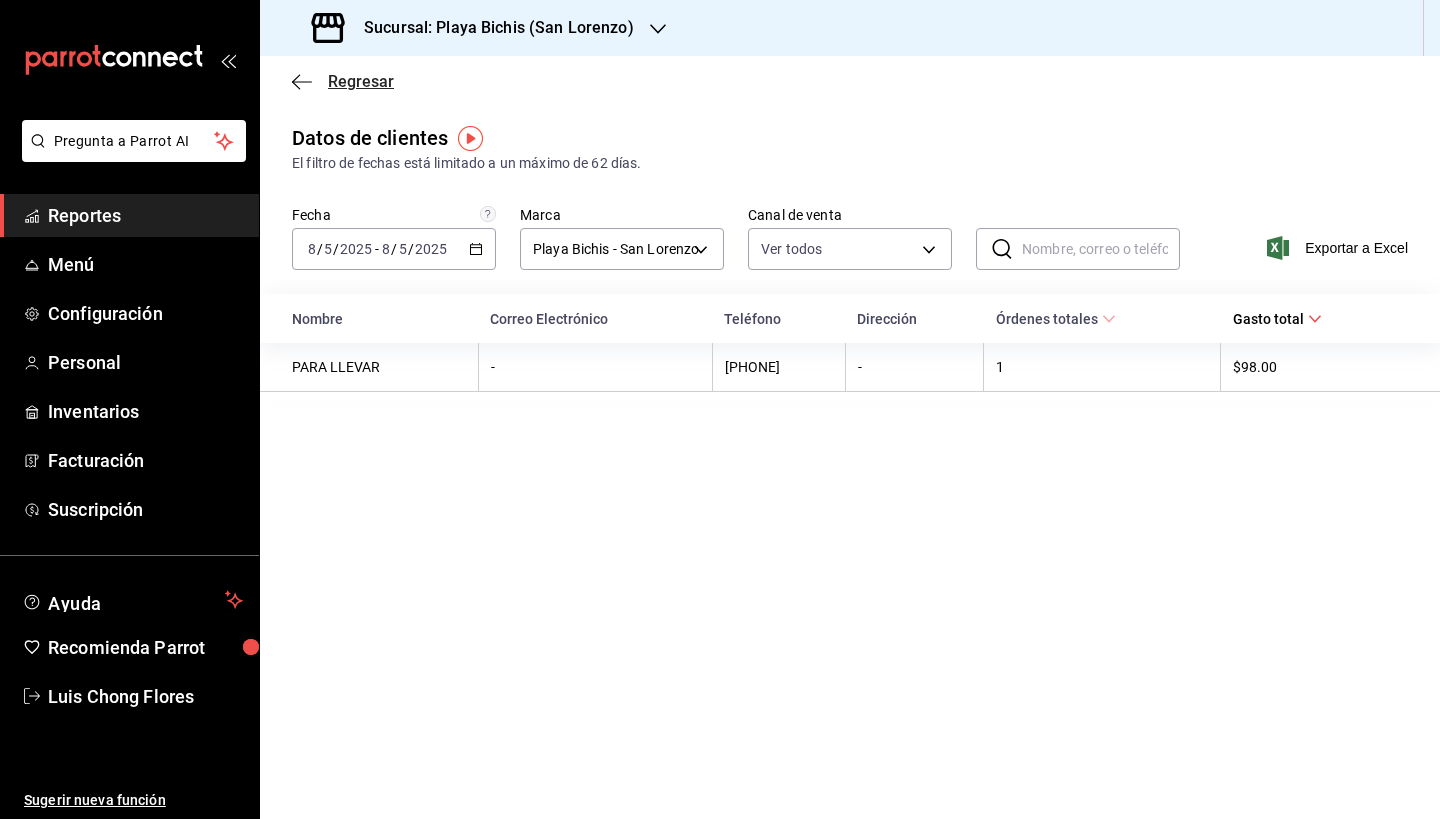 click 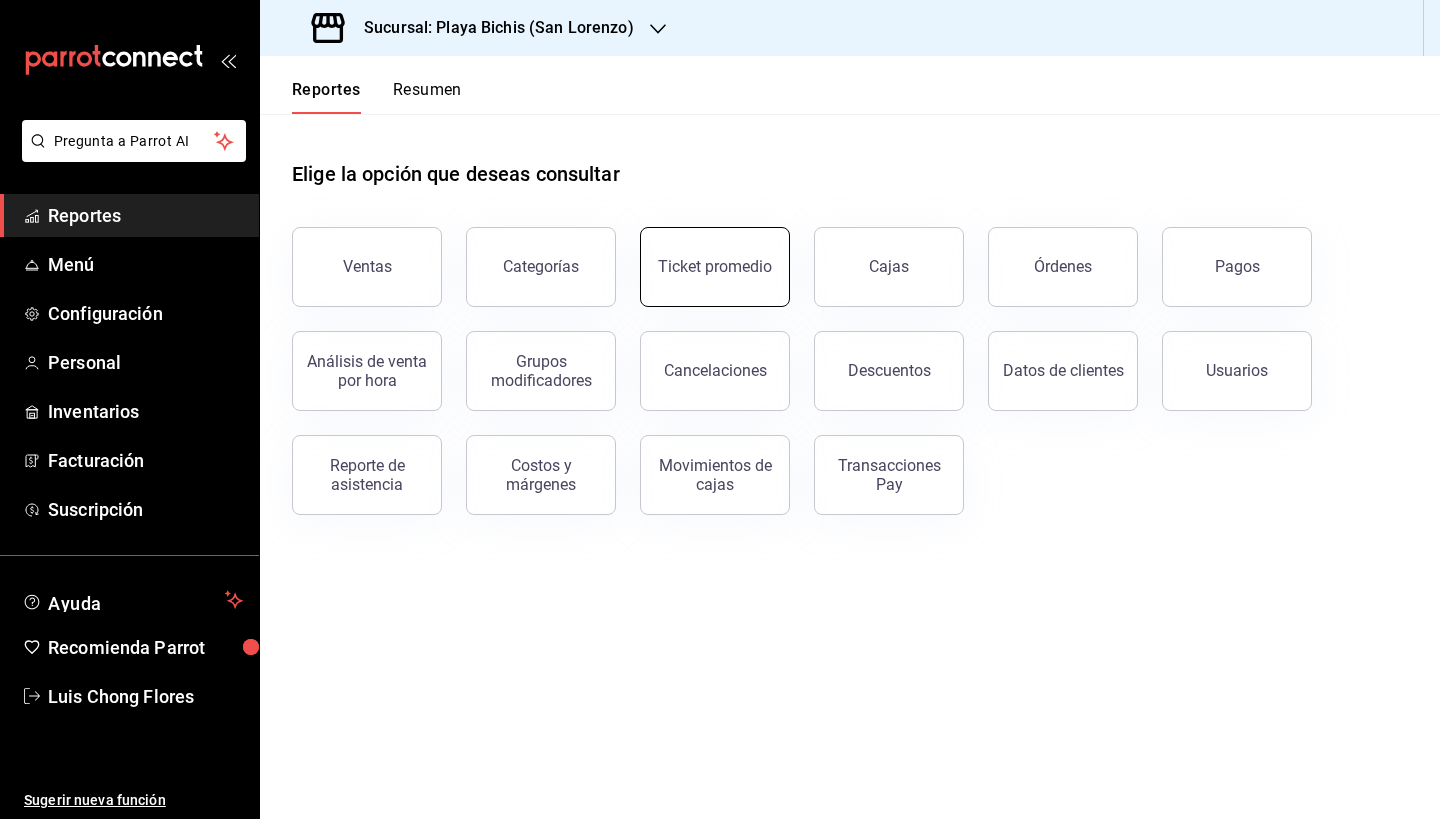 click on "Ticket promedio" at bounding box center [703, 255] 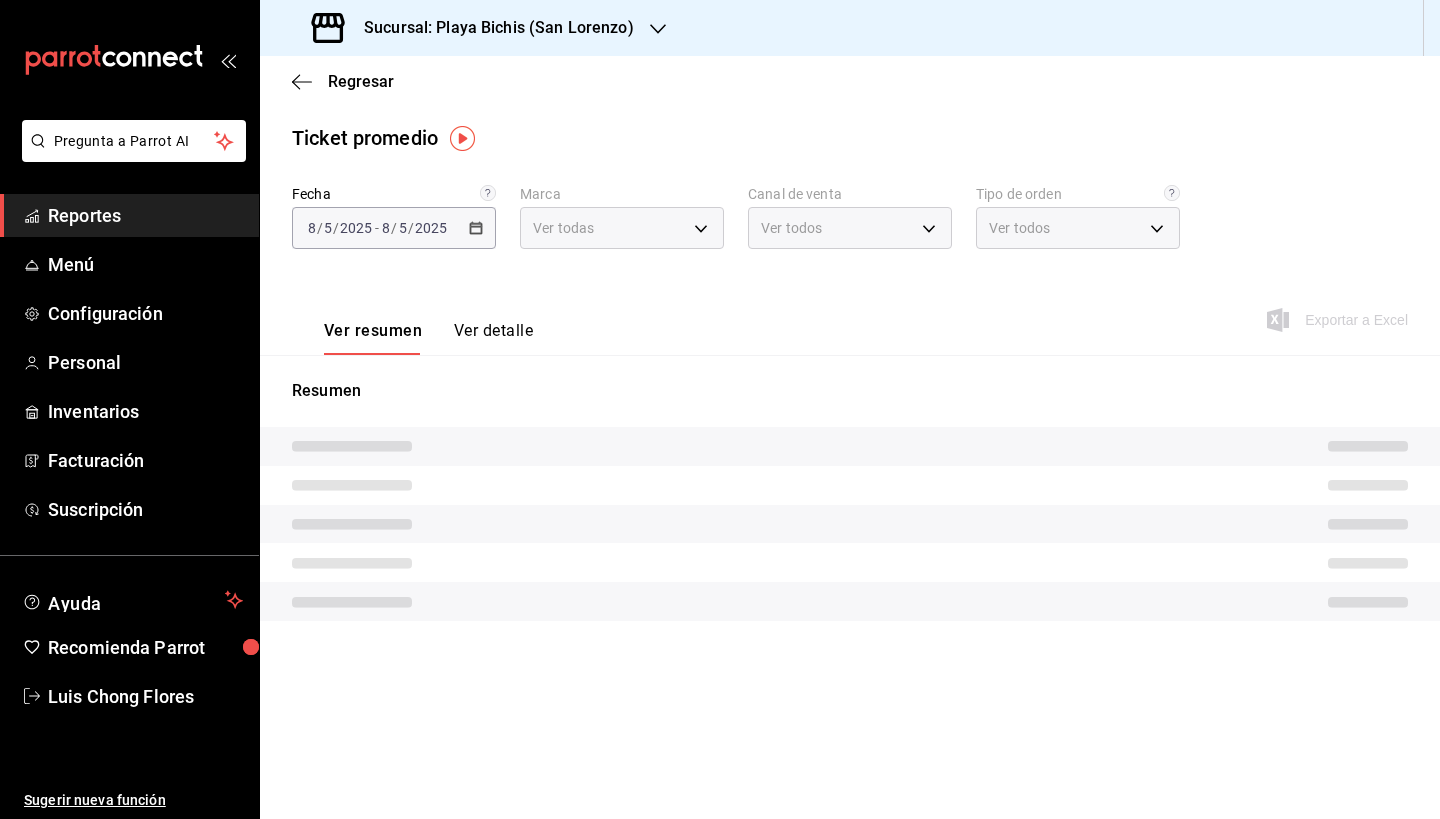 type on "c2db145c-7f15-421d-baa5-27fbbe9efb3f" 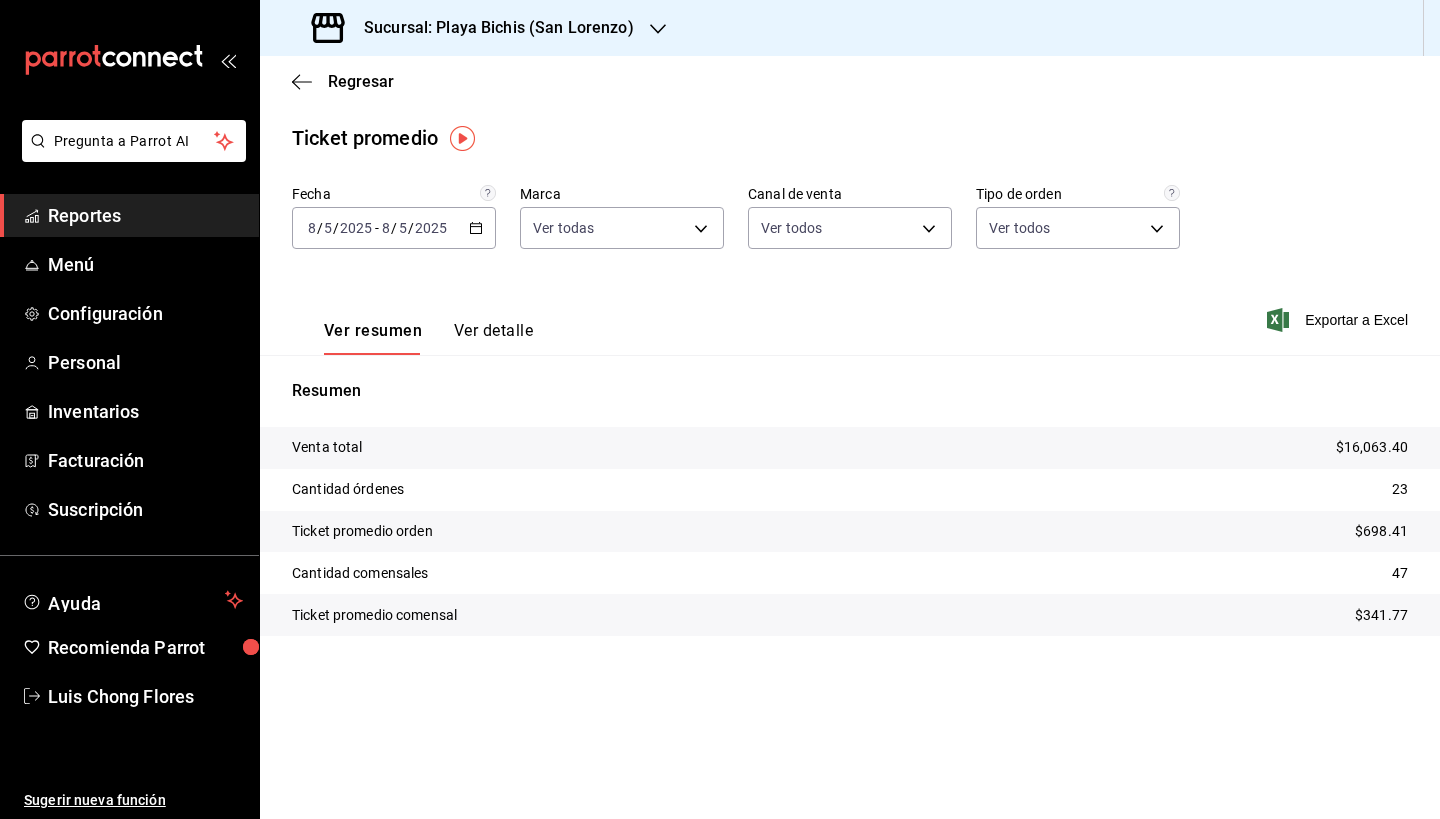 click on "Ver detalle" at bounding box center (493, 338) 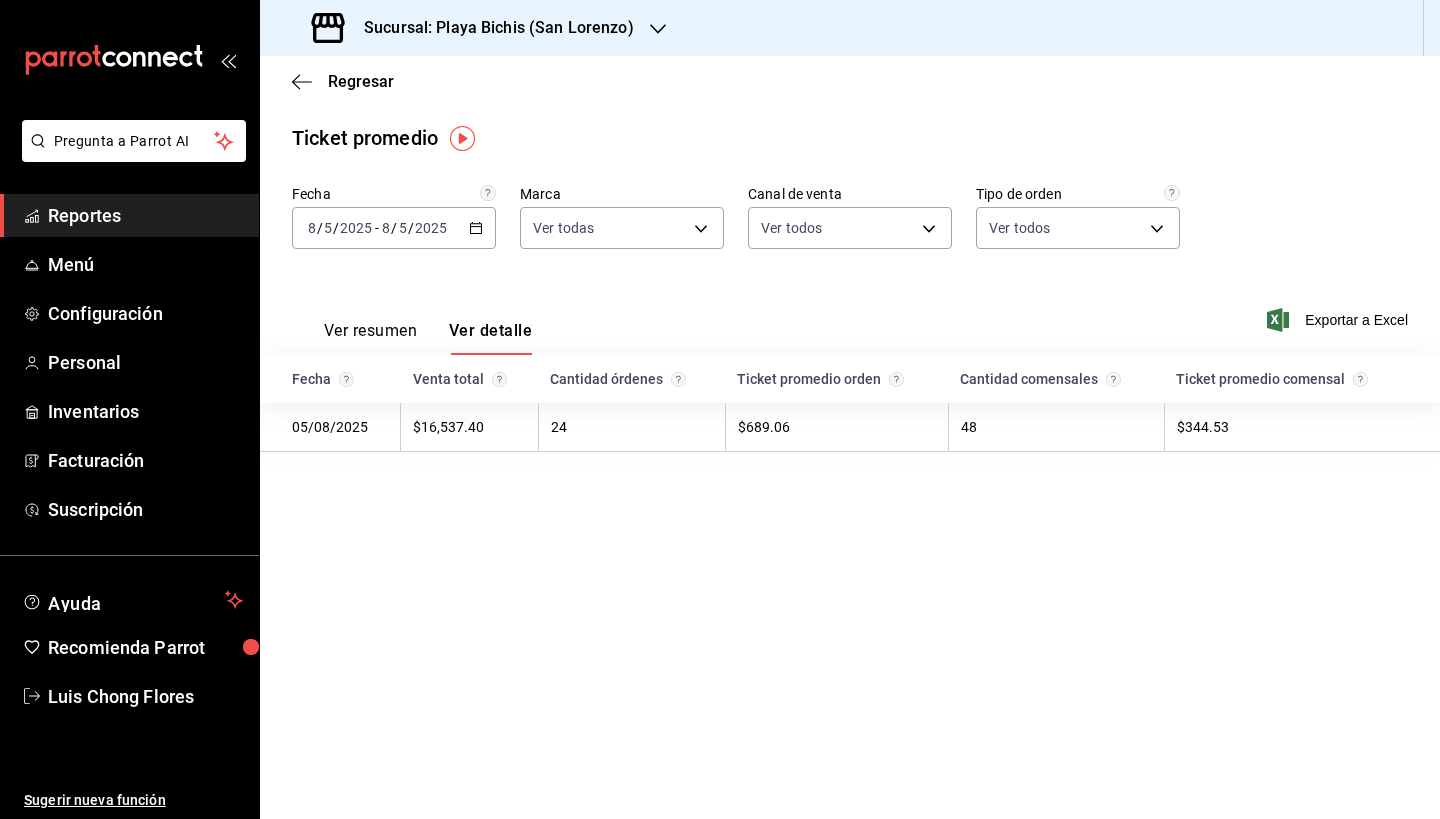 click on "2025-08-05 8 / 5 / 2025 - 2025-08-05 8 / 5 / 2025" at bounding box center [394, 228] 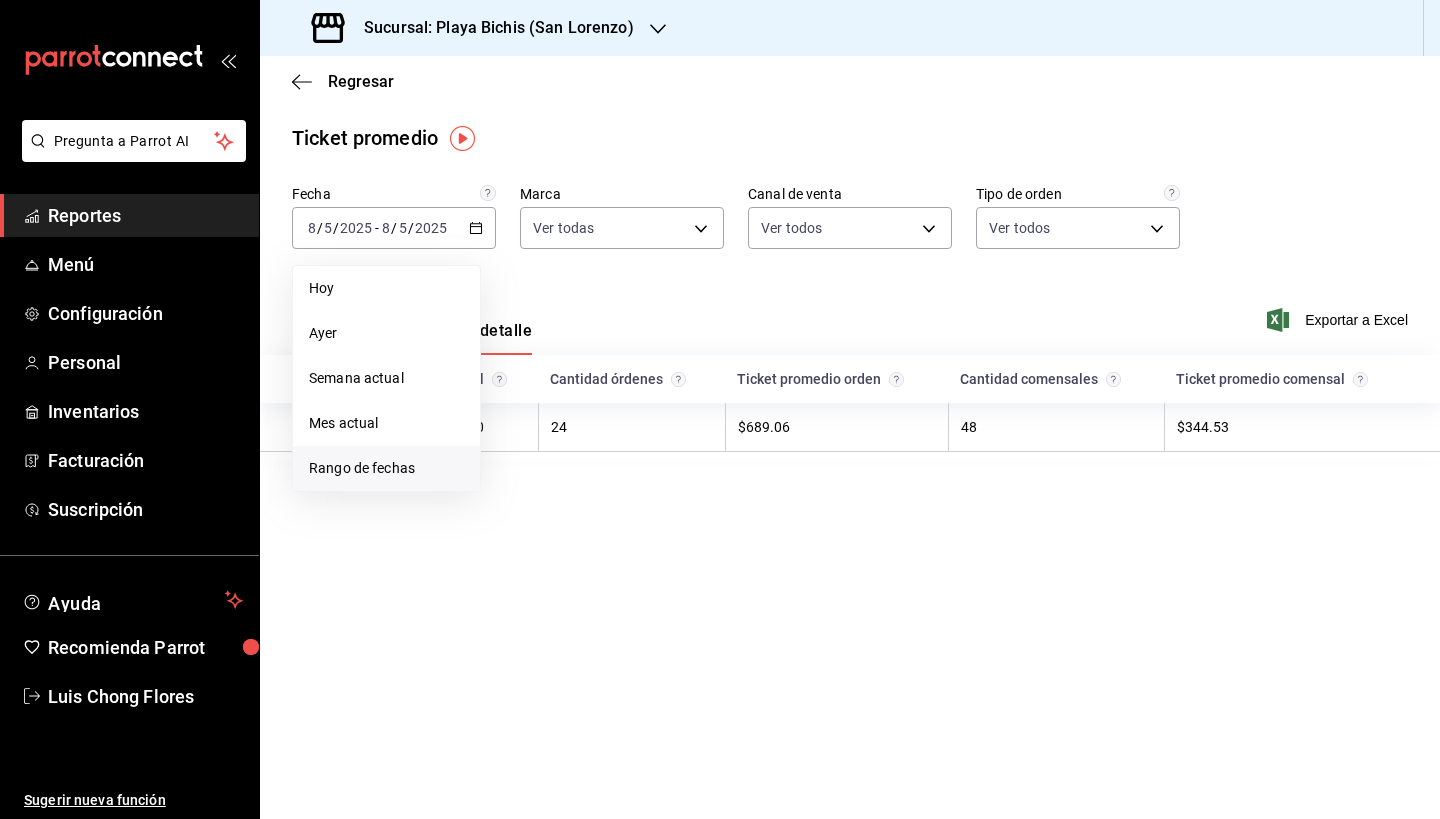 click on "Rango de fechas" at bounding box center (386, 468) 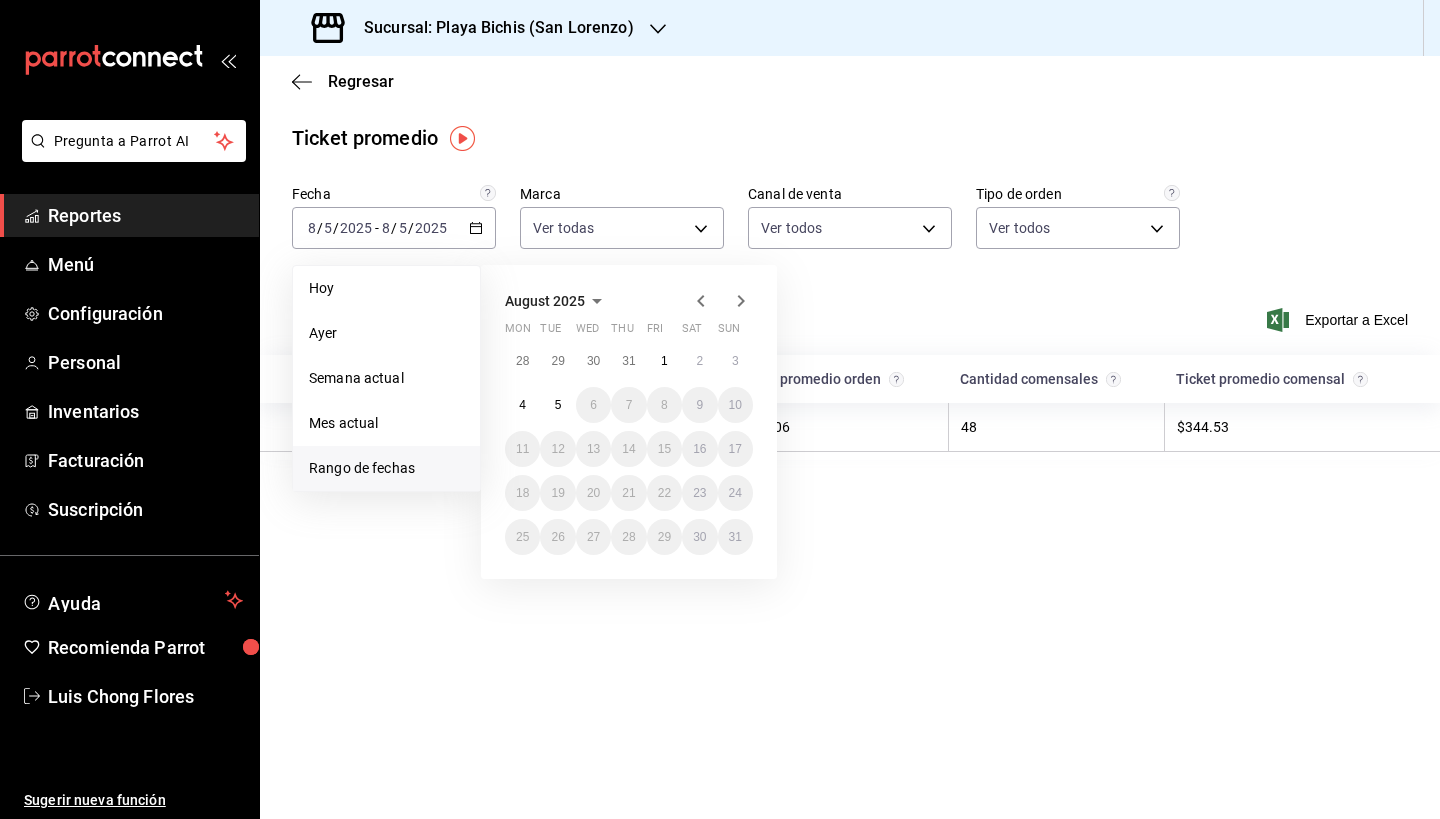 click 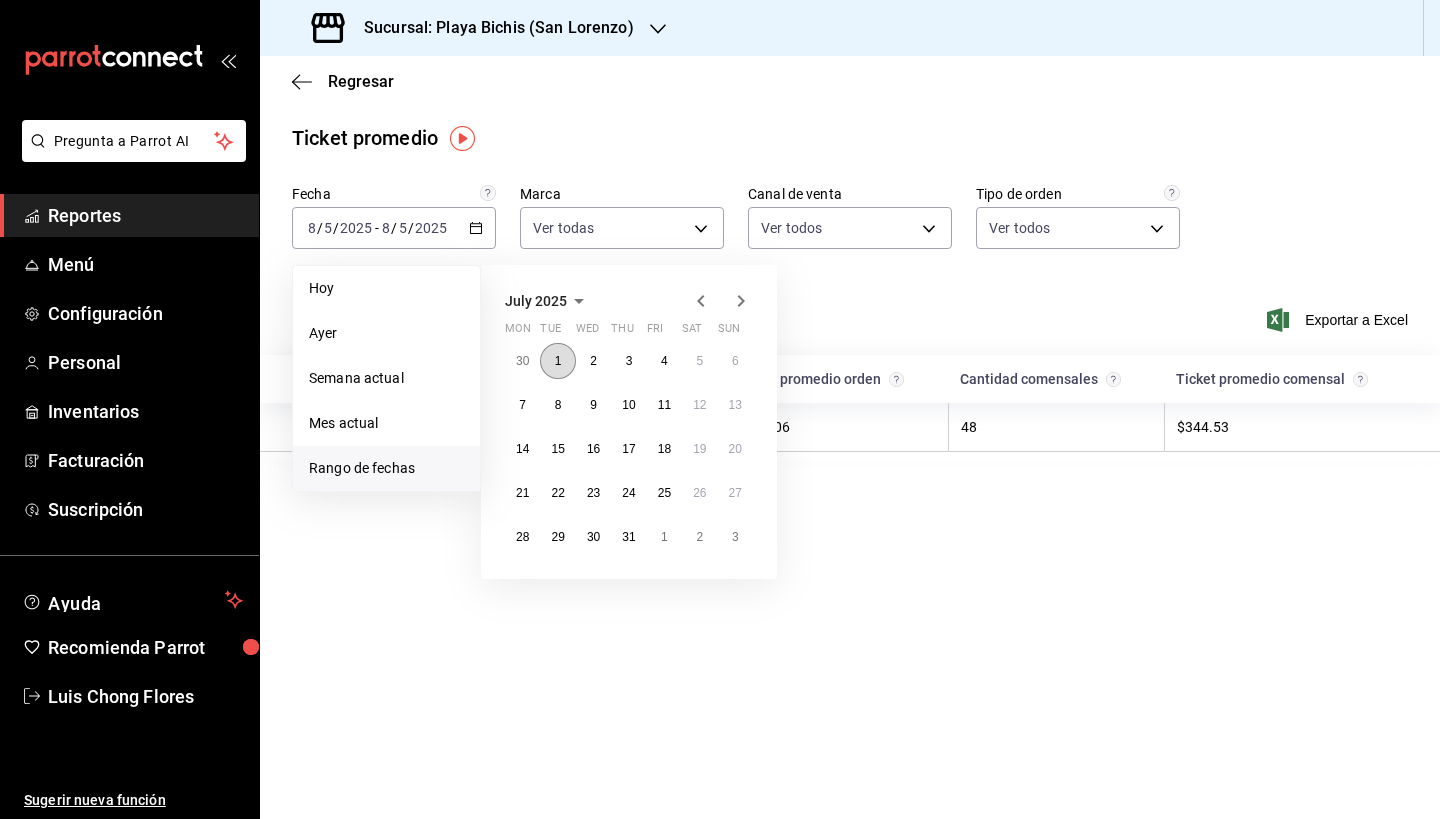 click on "1" at bounding box center (557, 361) 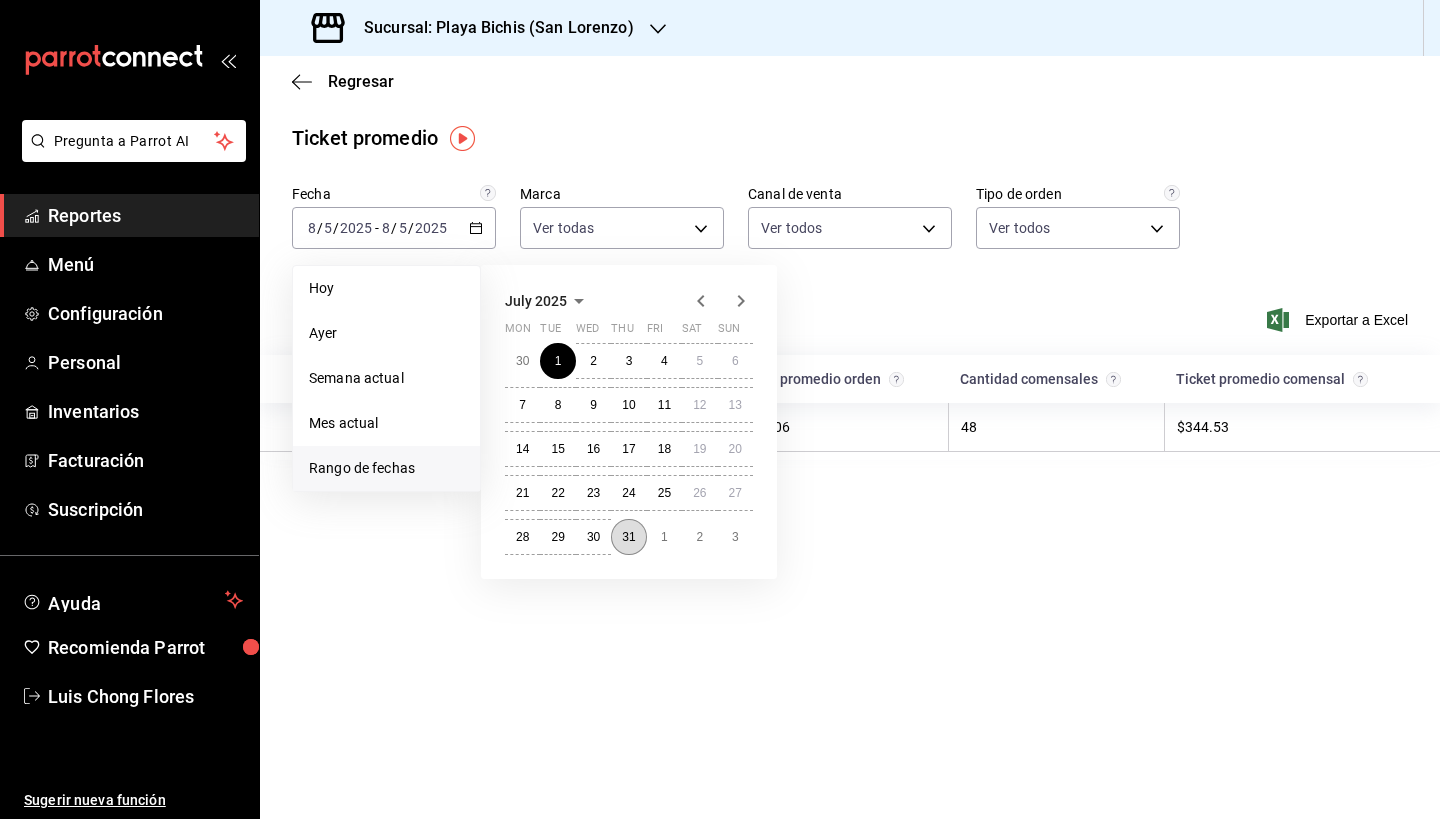 click on "31" at bounding box center [628, 537] 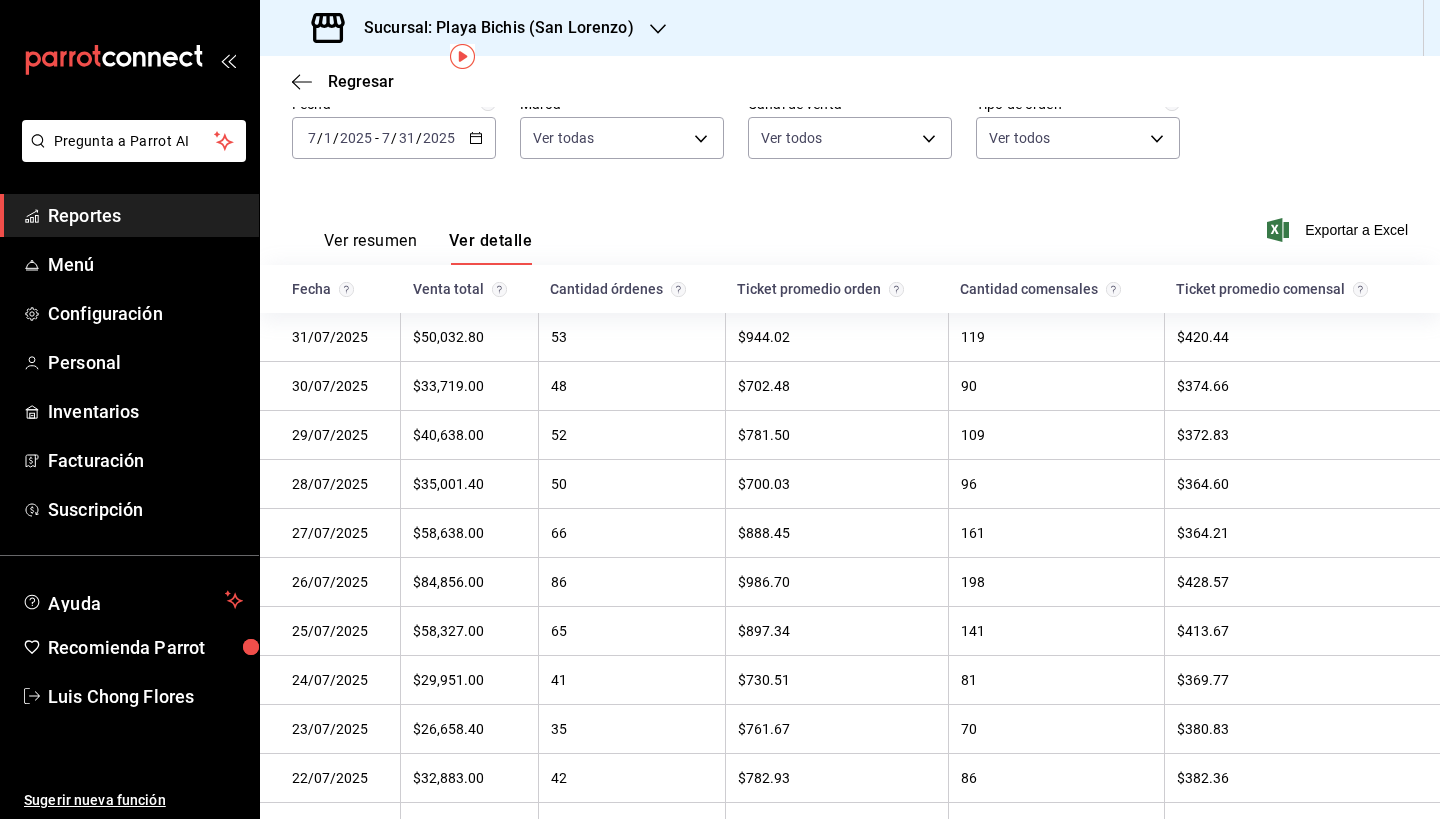 scroll, scrollTop: 82, scrollLeft: 0, axis: vertical 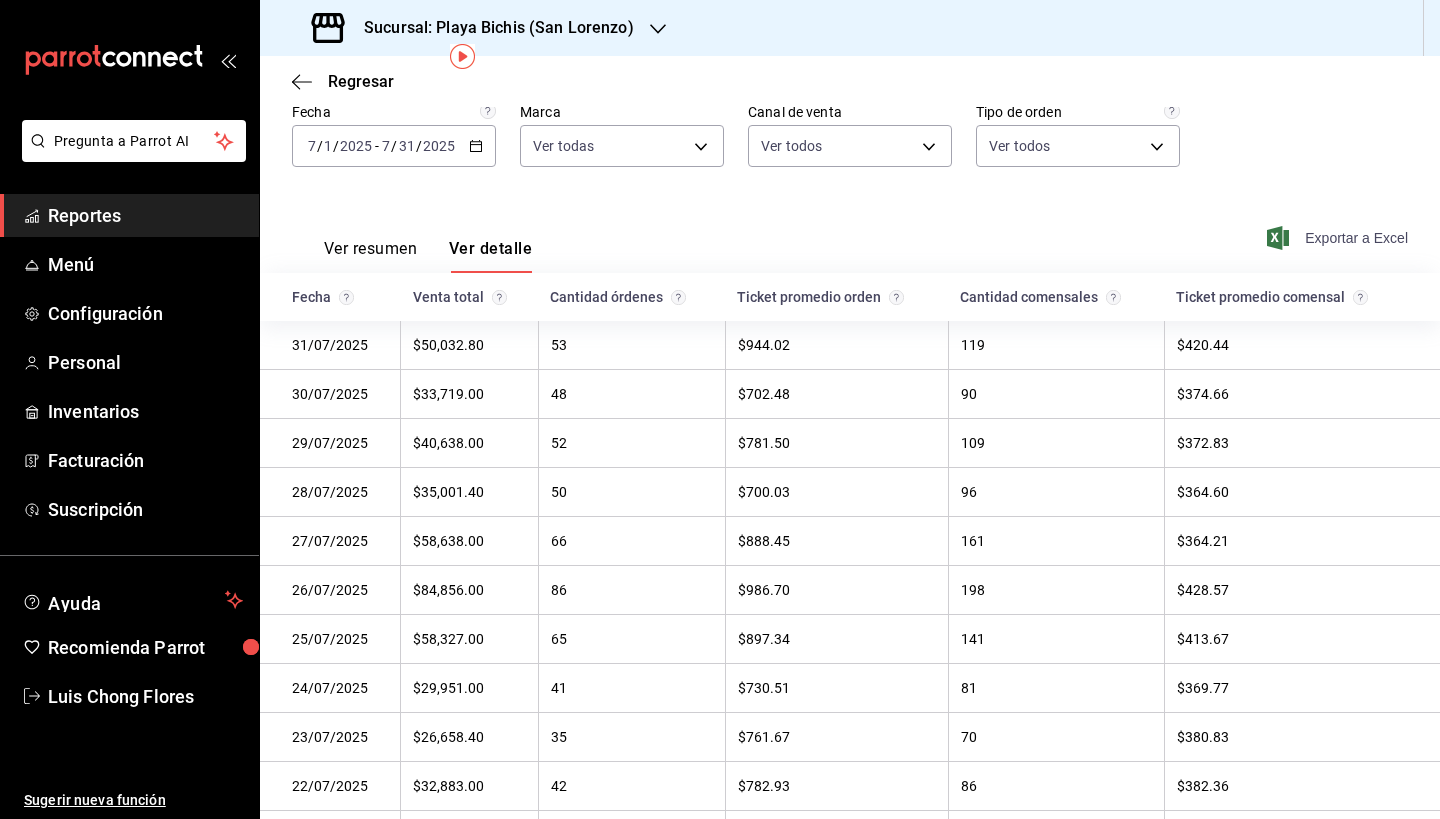 click on "Exportar a Excel" at bounding box center (1339, 238) 